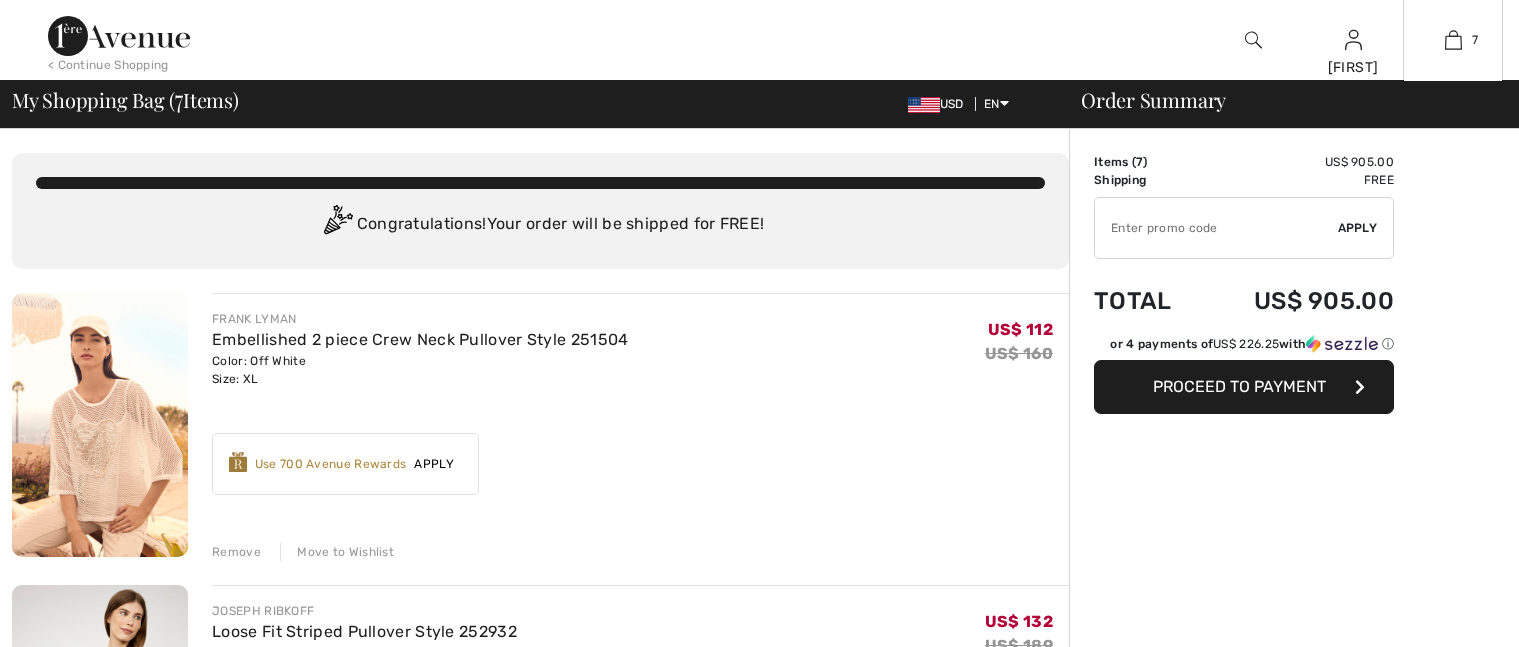 scroll, scrollTop: 0, scrollLeft: 0, axis: both 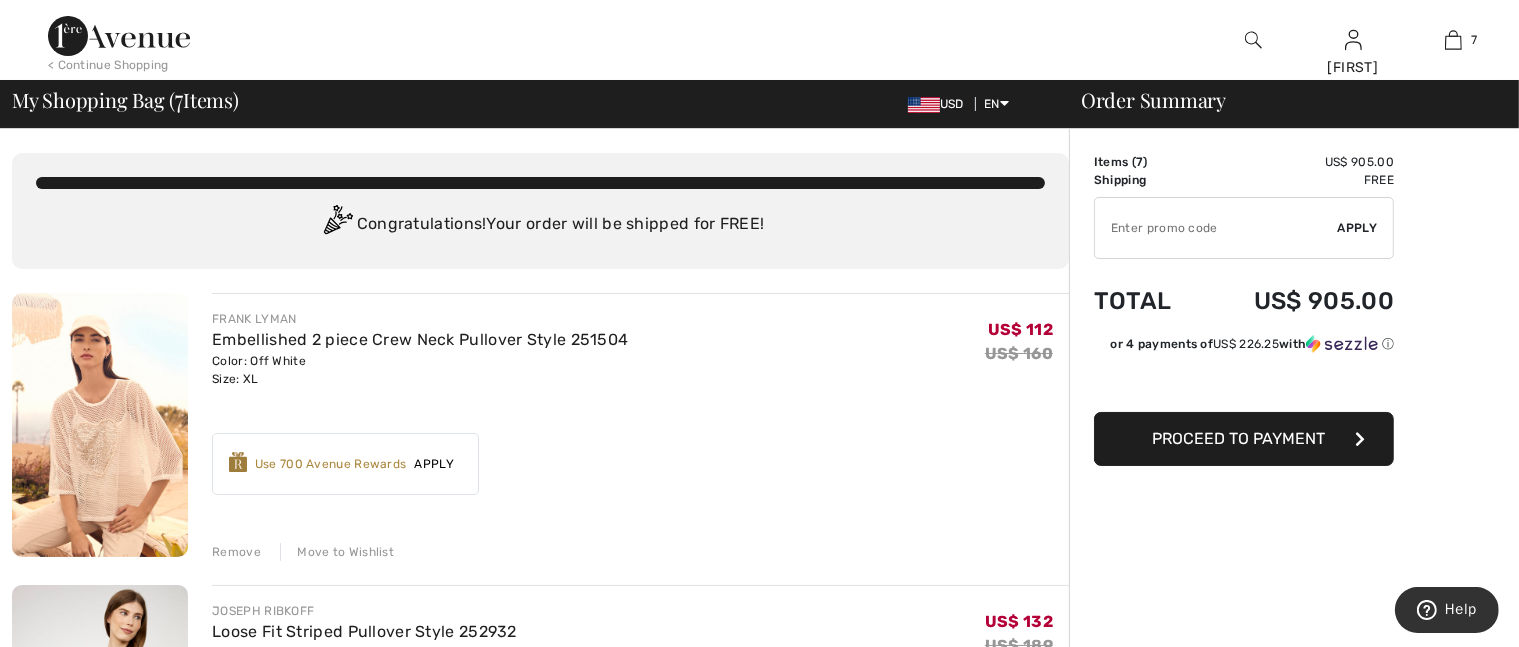 click on "Move to Wishlist" at bounding box center [337, 552] 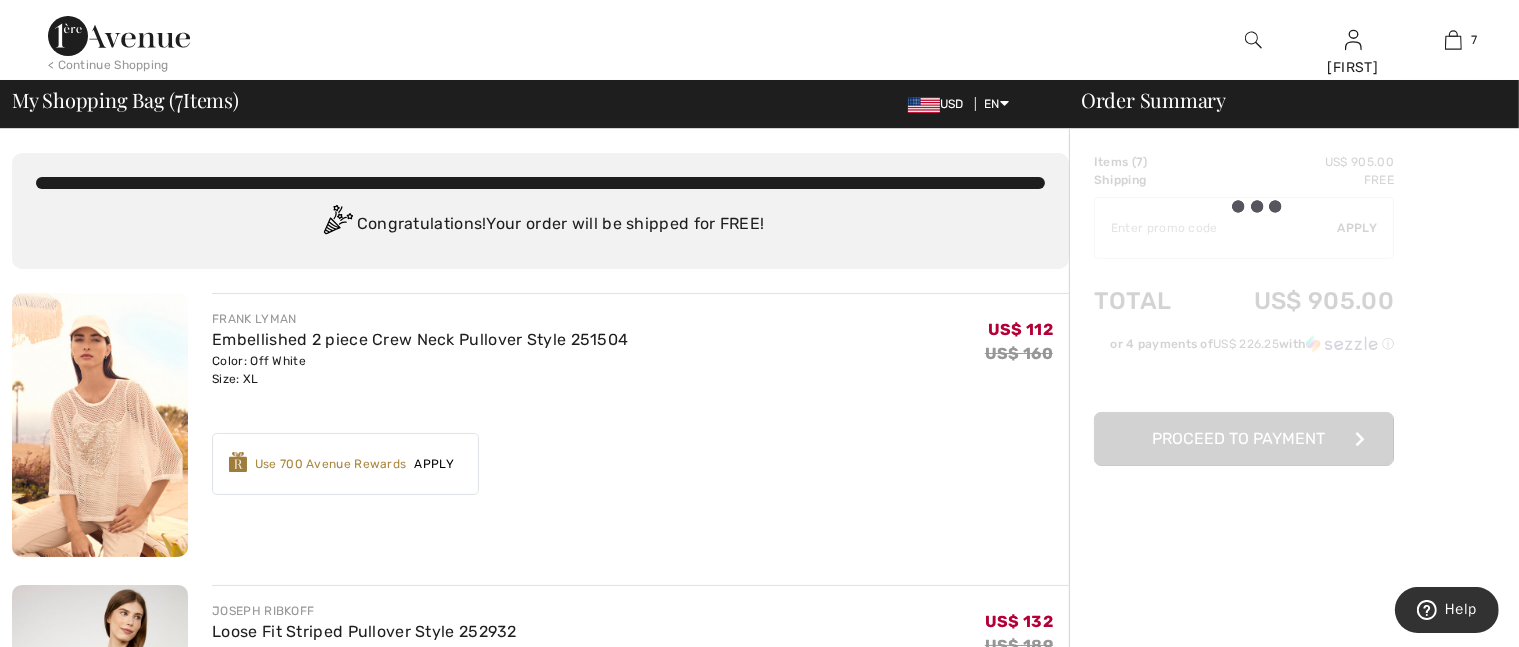 click on "Move to Wishlist" at bounding box center (337, 552) 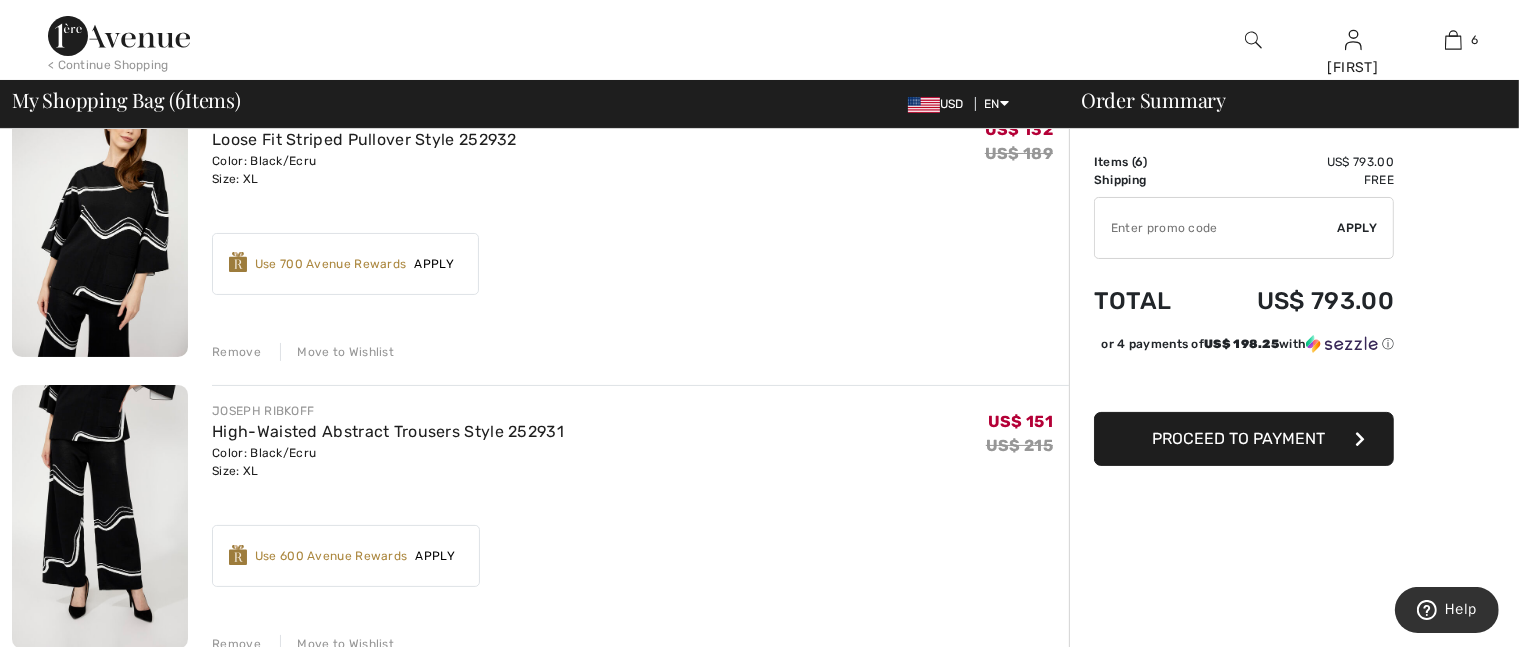 scroll, scrollTop: 0, scrollLeft: 0, axis: both 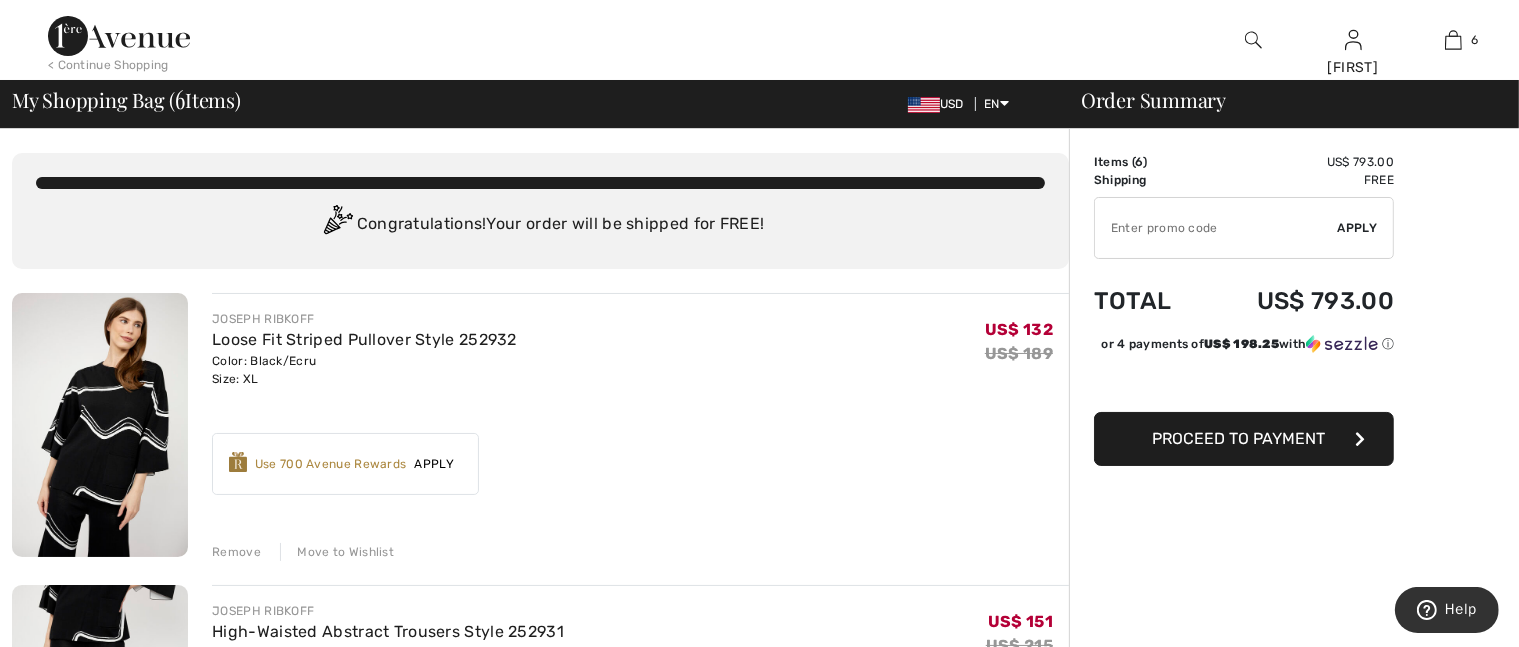 click on "Apply" at bounding box center [434, 464] 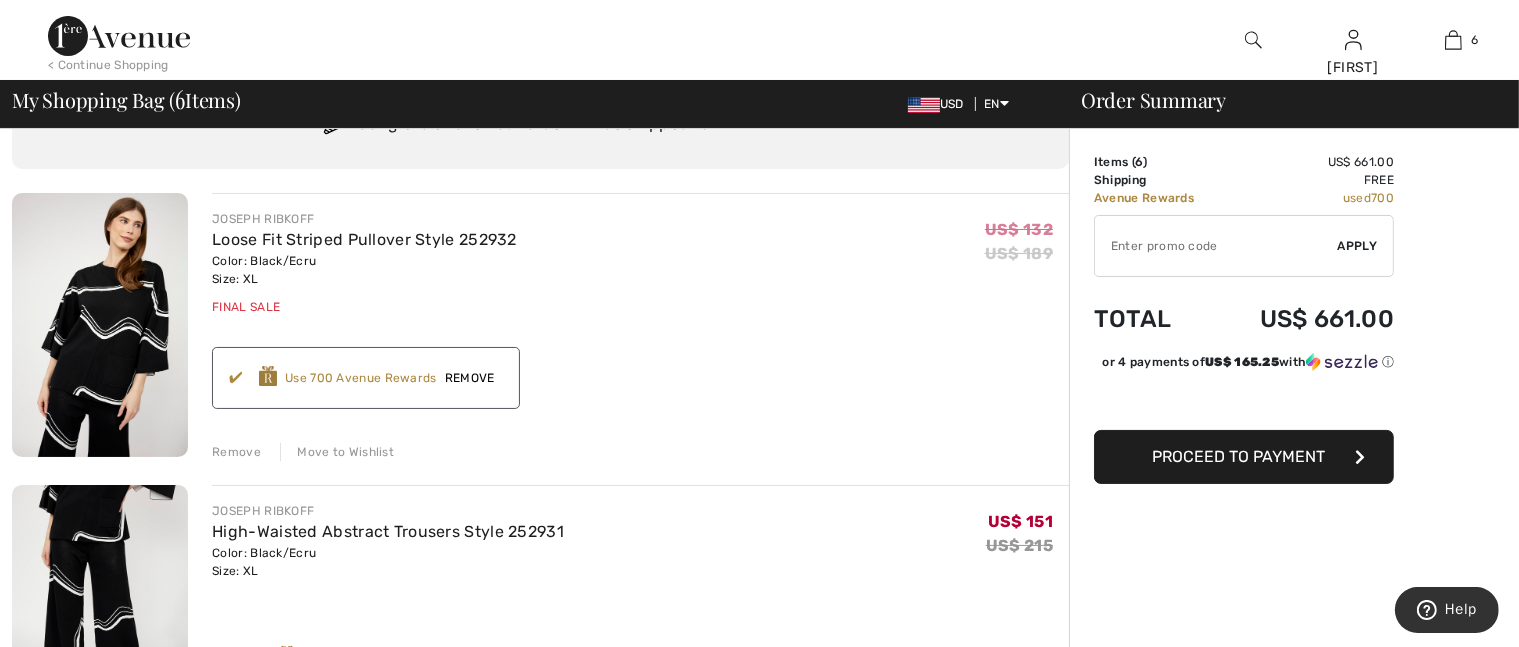 scroll, scrollTop: 200, scrollLeft: 0, axis: vertical 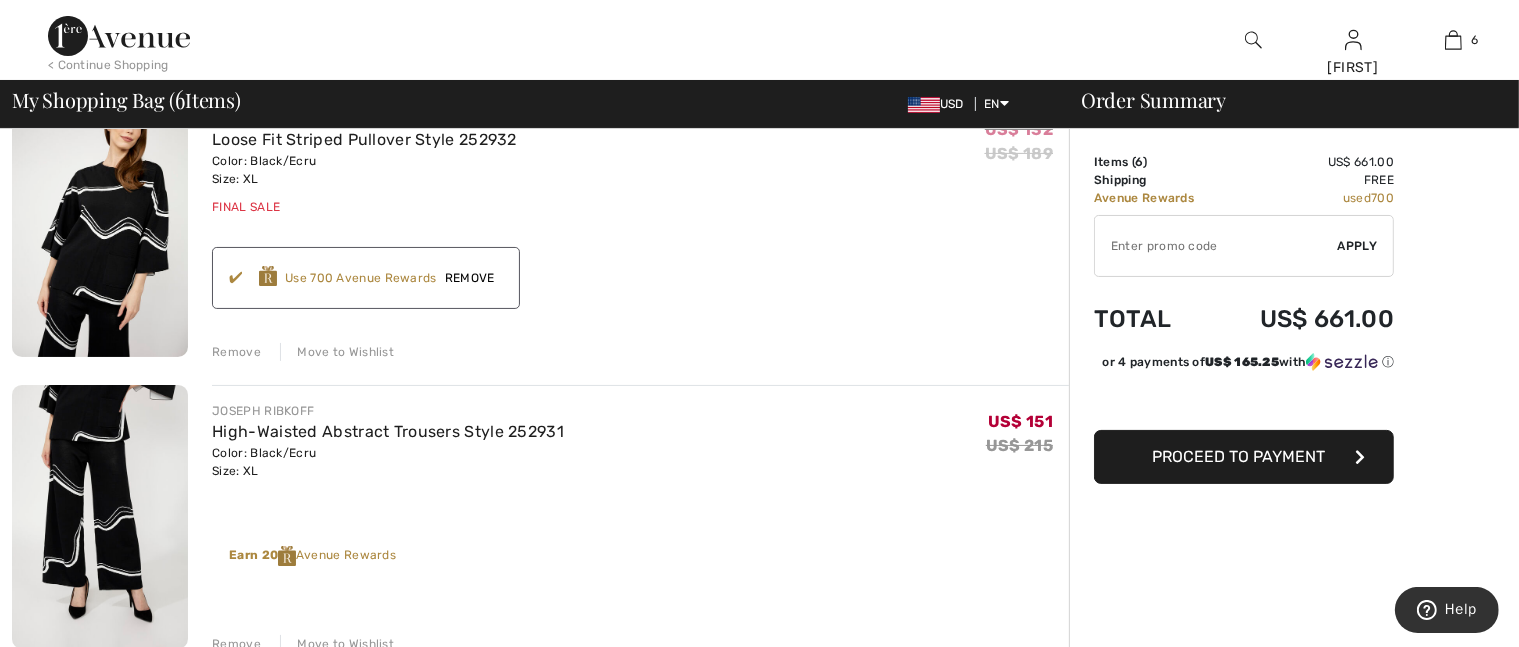 click on "Earn 20   Avenue Rewards" at bounding box center [312, 556] 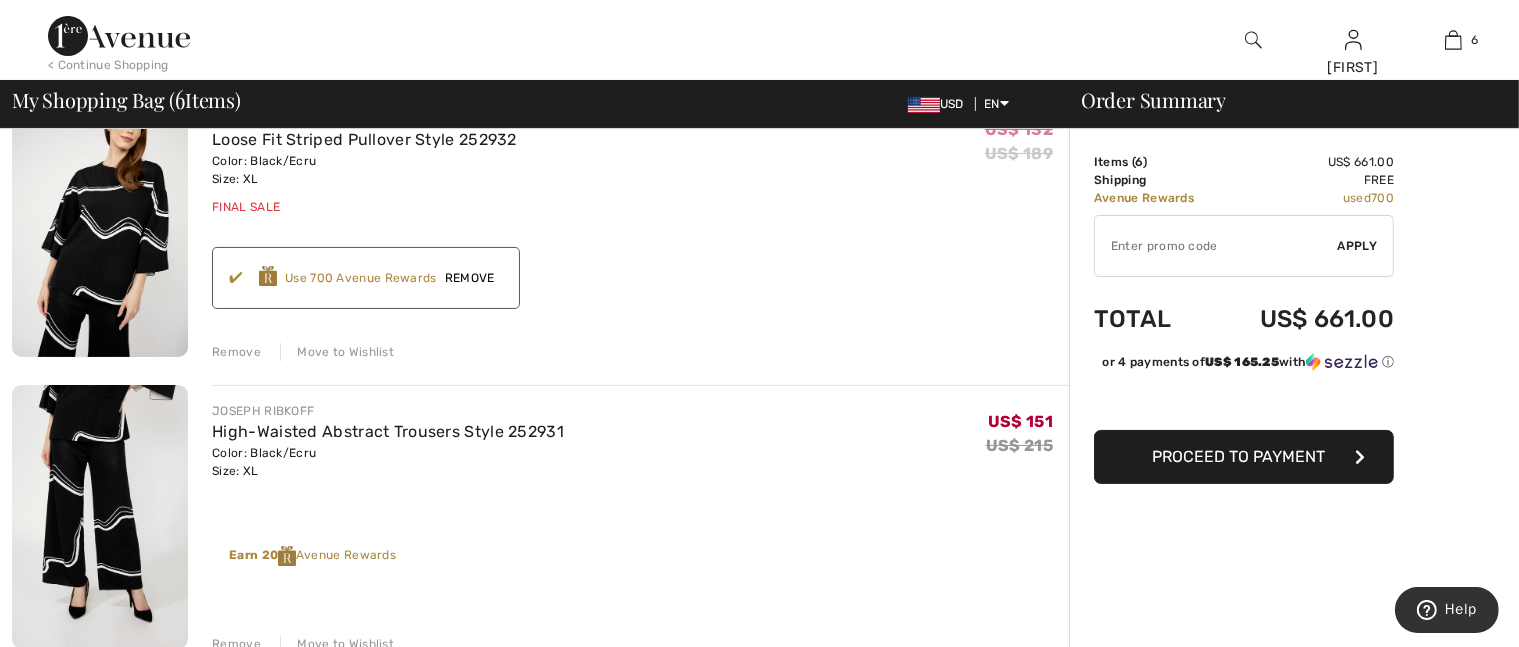 click at bounding box center [287, 556] 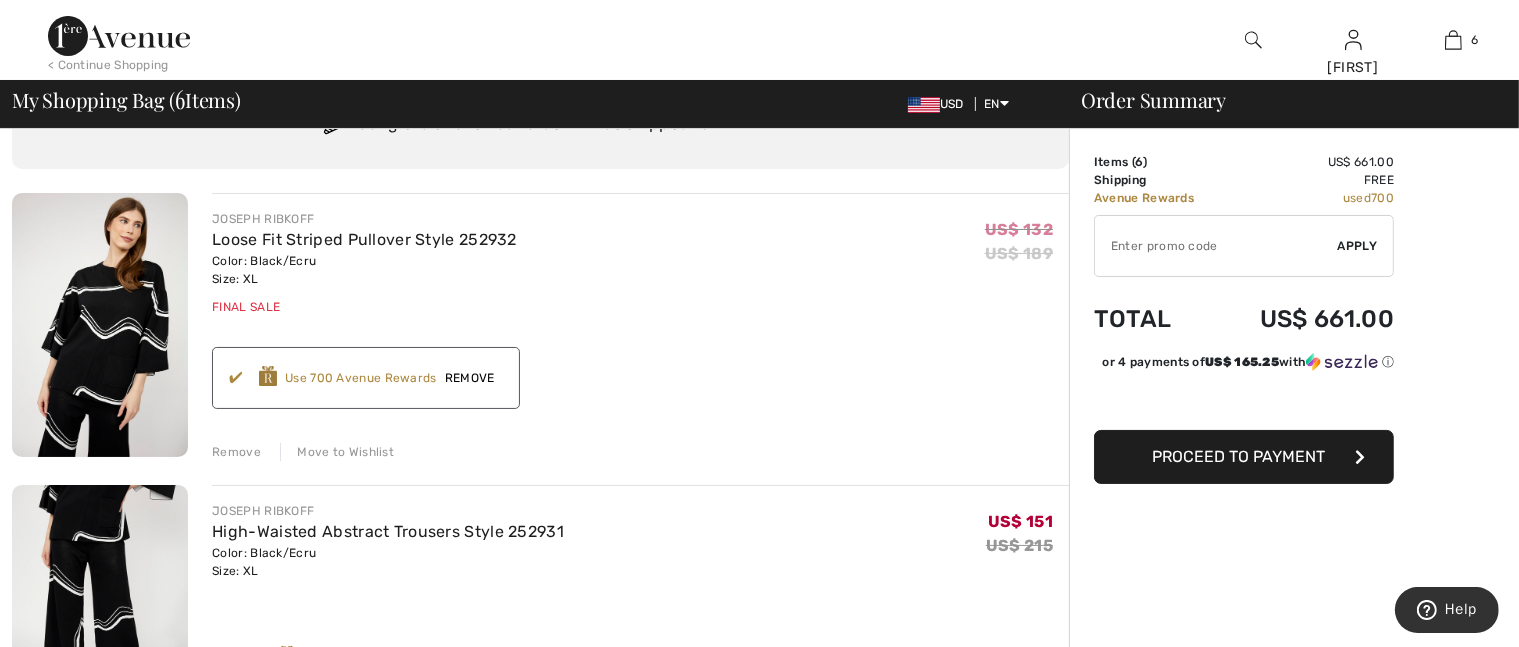 scroll, scrollTop: 0, scrollLeft: 0, axis: both 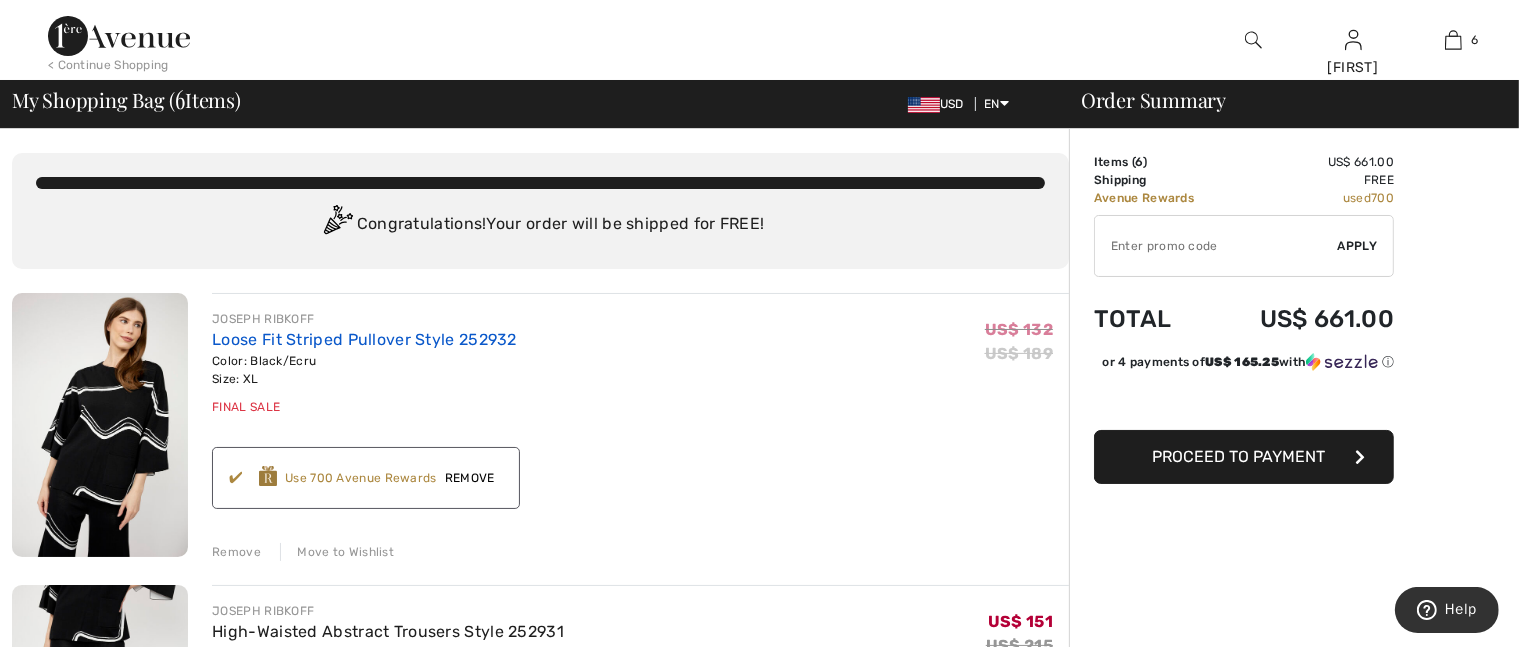 click on "Loose Fit Striped Pullover Style 252932" at bounding box center (364, 339) 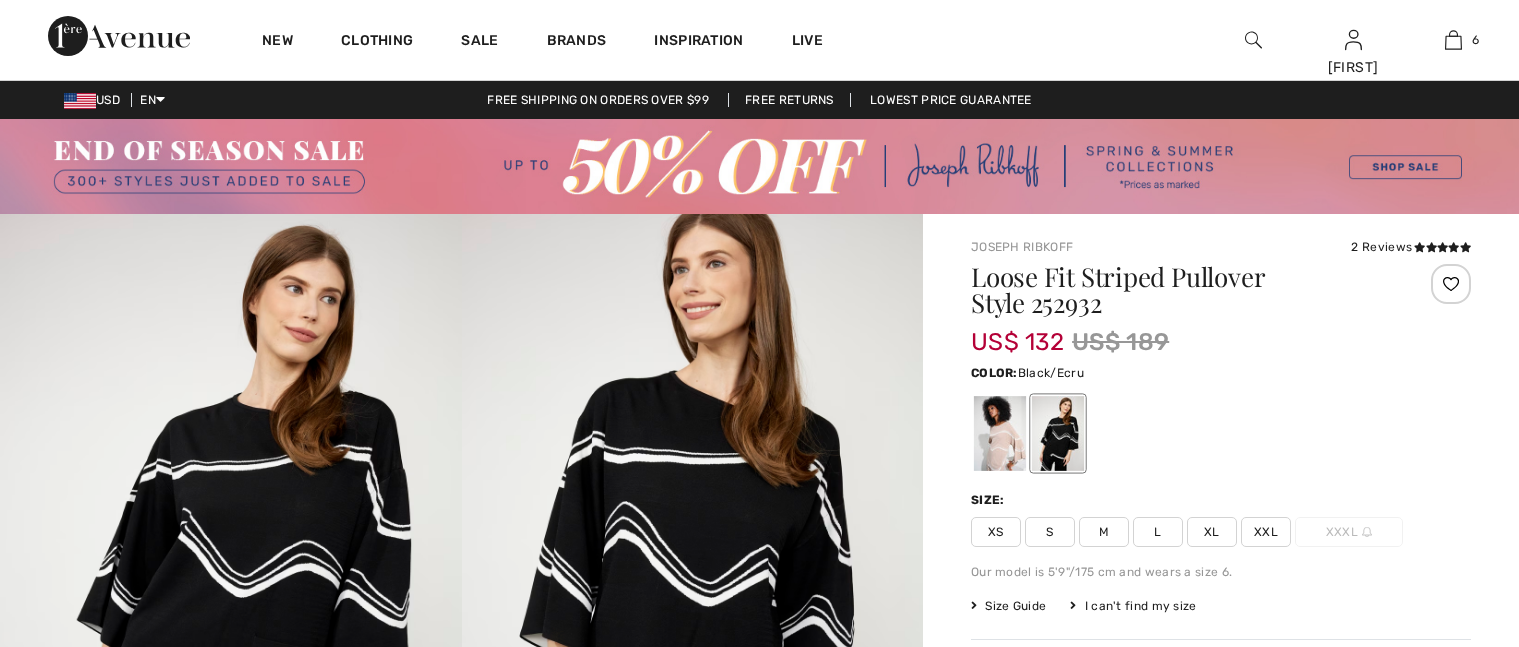 scroll, scrollTop: 0, scrollLeft: 0, axis: both 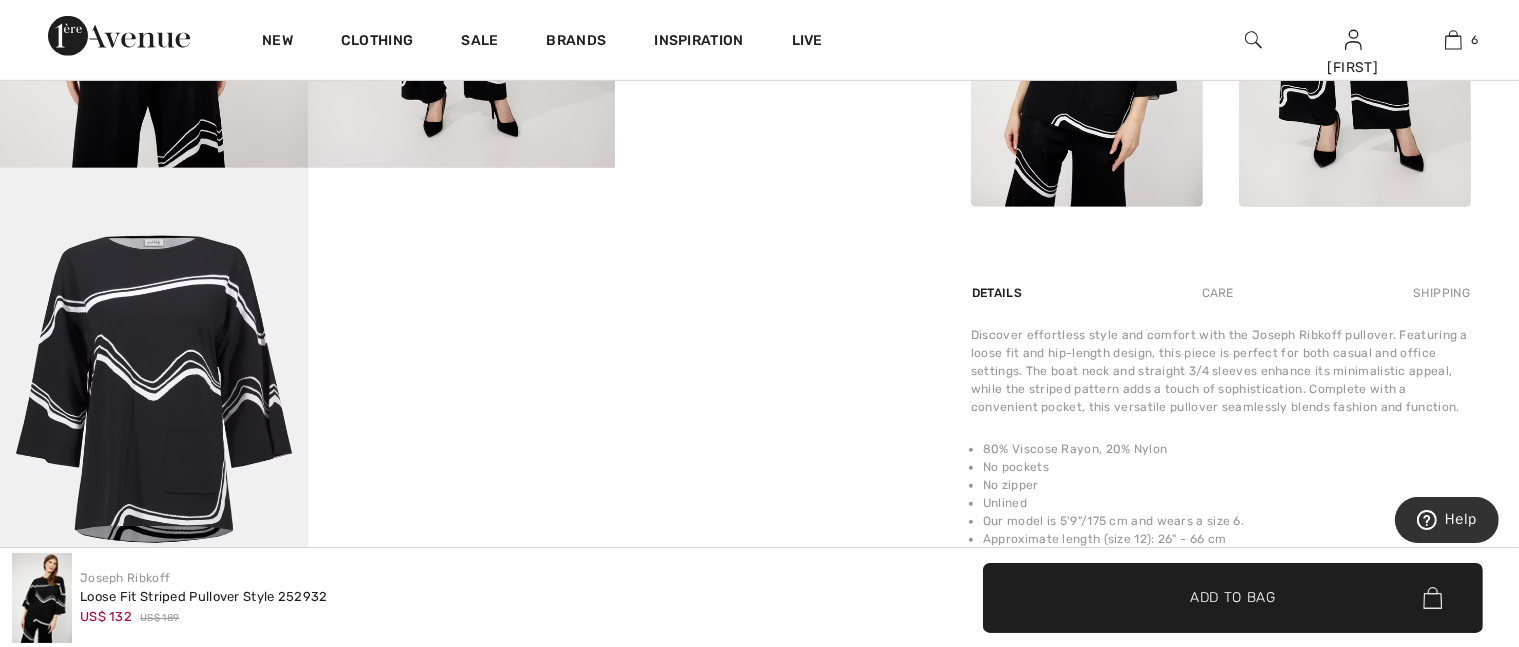 click on "Care" at bounding box center (1218, 293) 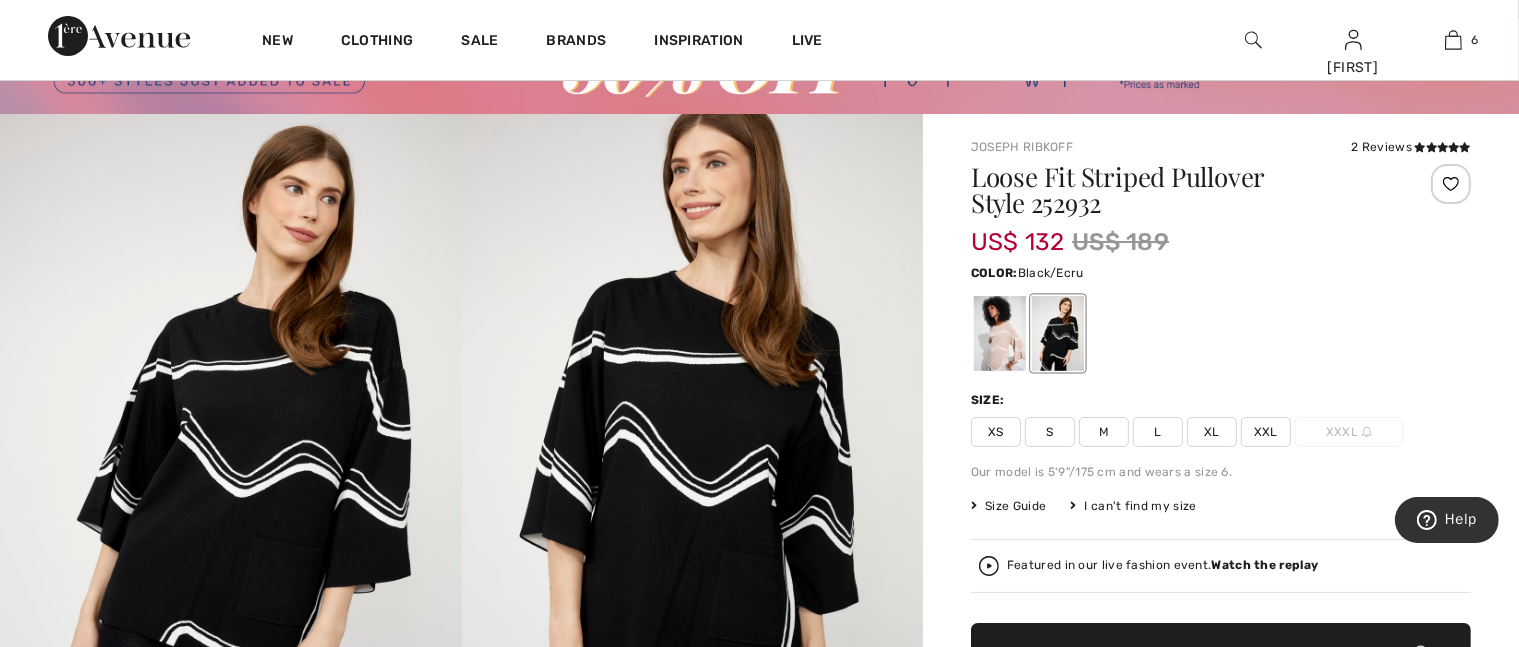 scroll, scrollTop: 0, scrollLeft: 0, axis: both 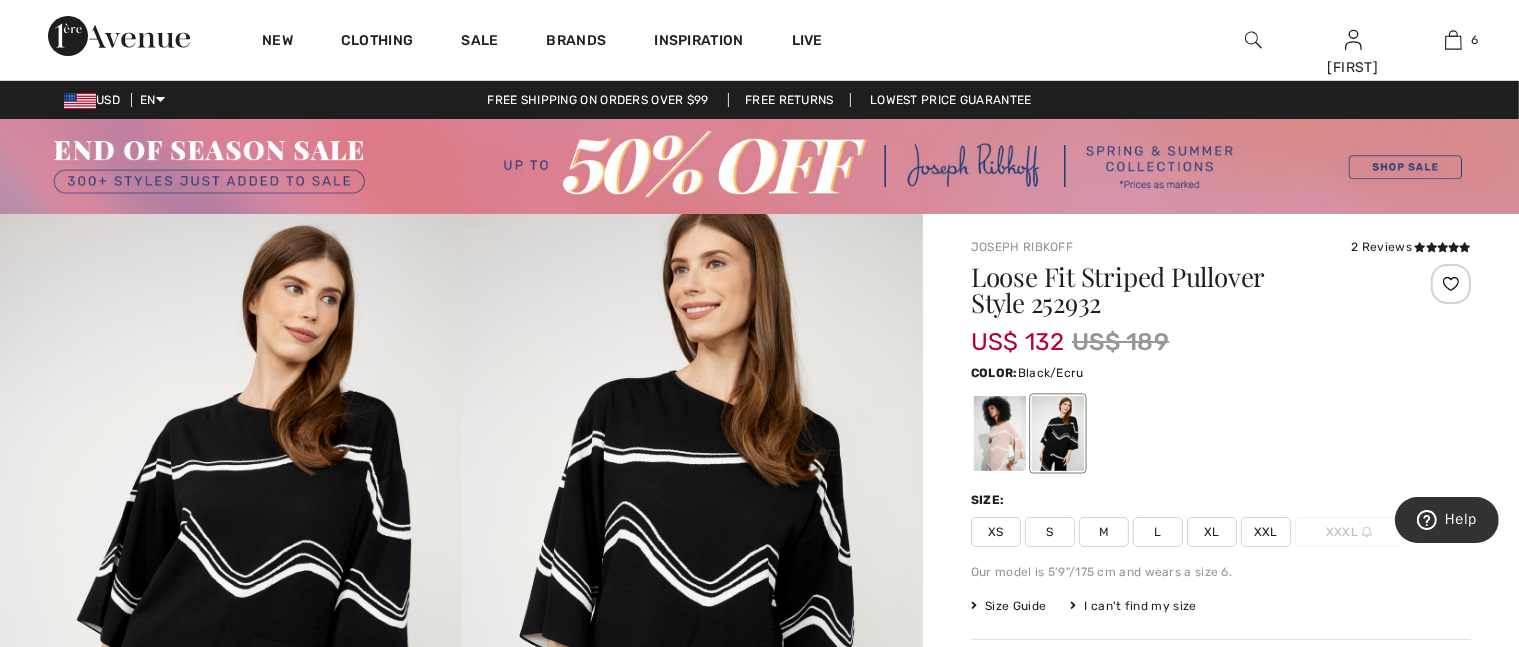 click on "2 Reviews" at bounding box center [1411, 247] 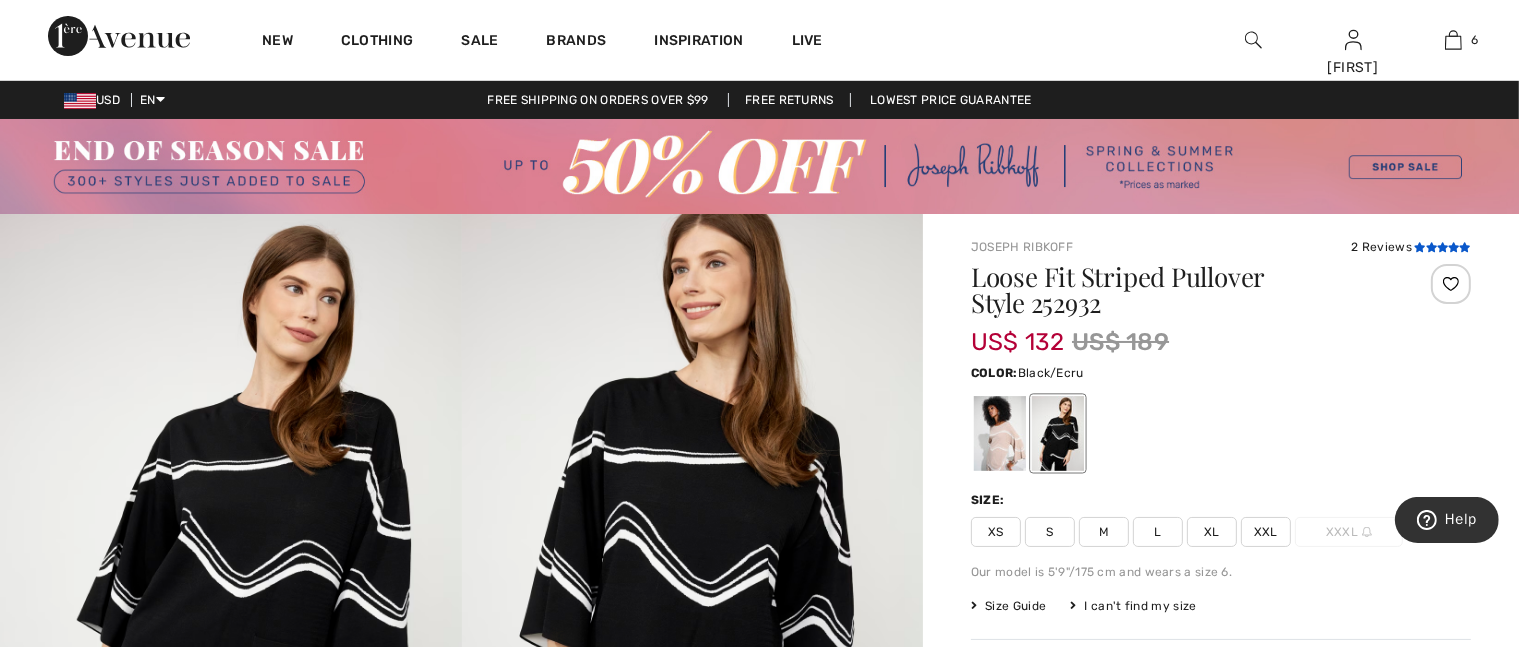 click at bounding box center (1465, 247) 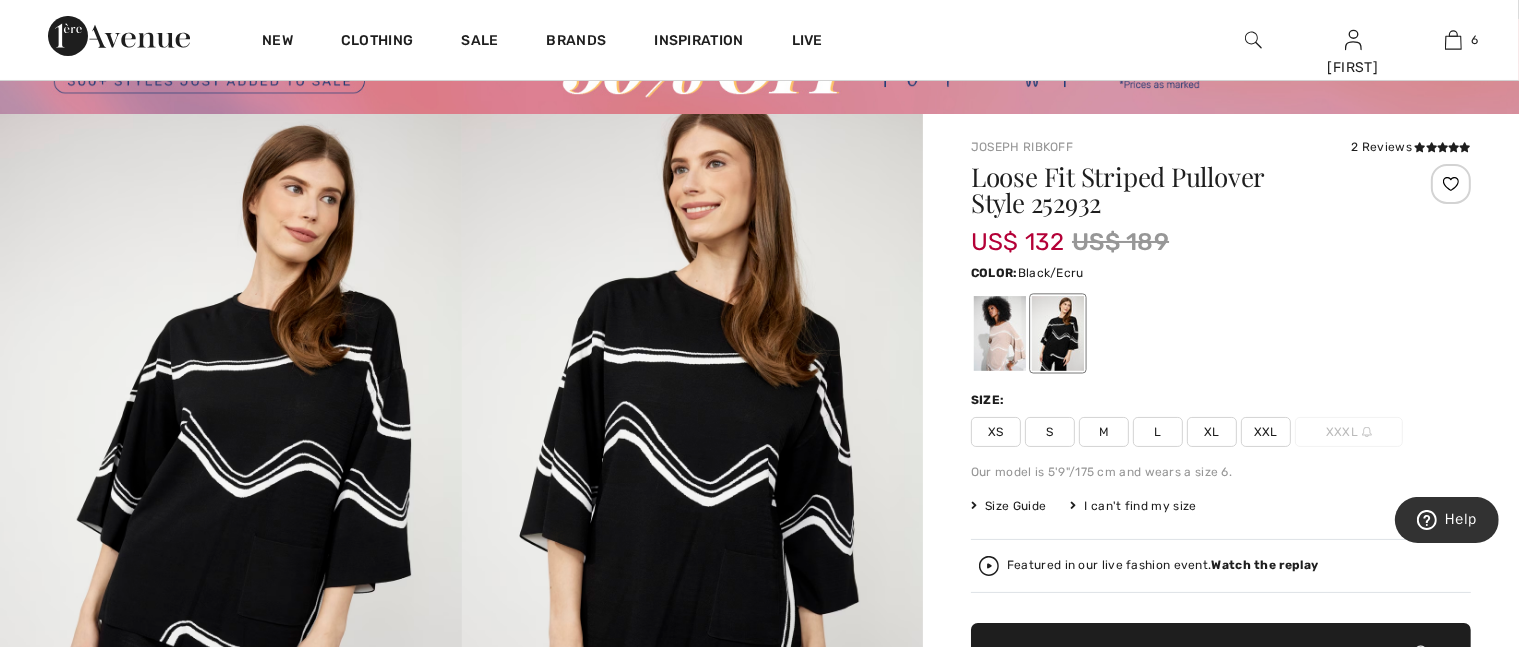 scroll, scrollTop: 400, scrollLeft: 0, axis: vertical 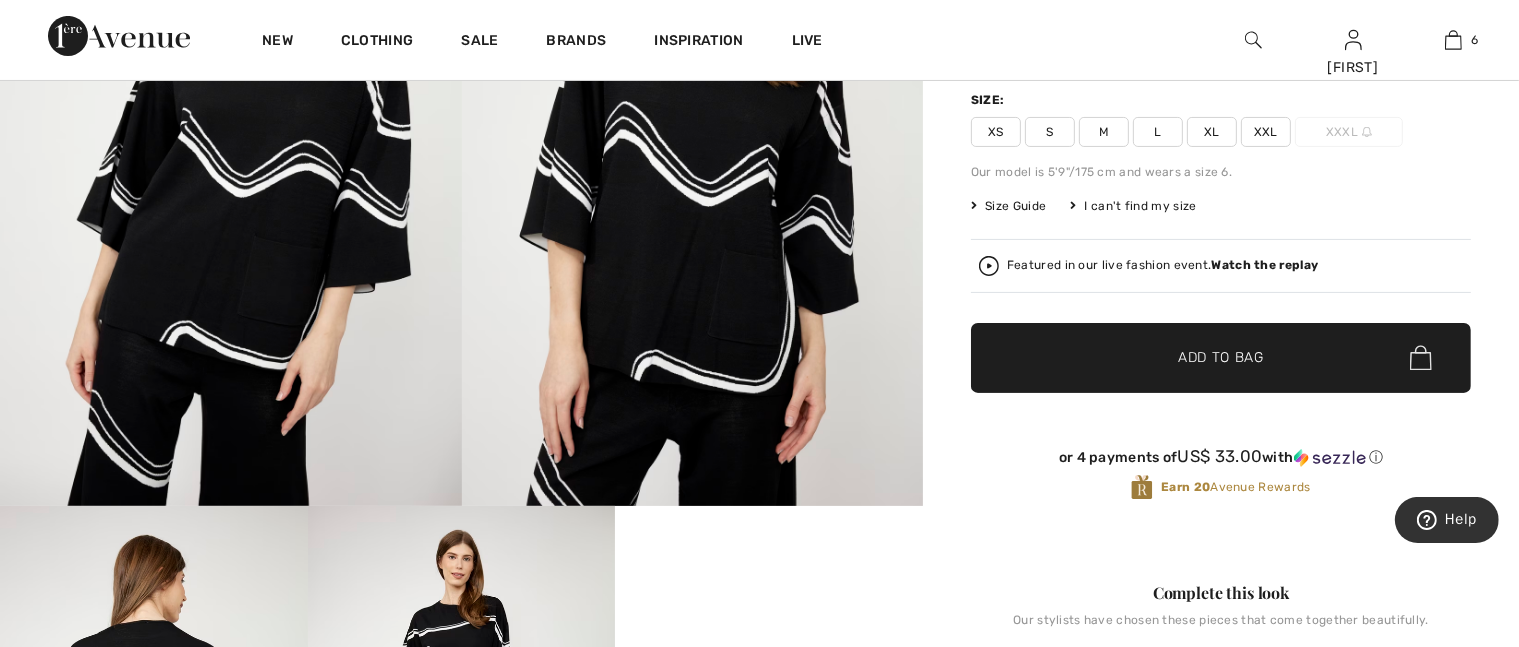 click on "Watch the replay" at bounding box center (1265, 265) 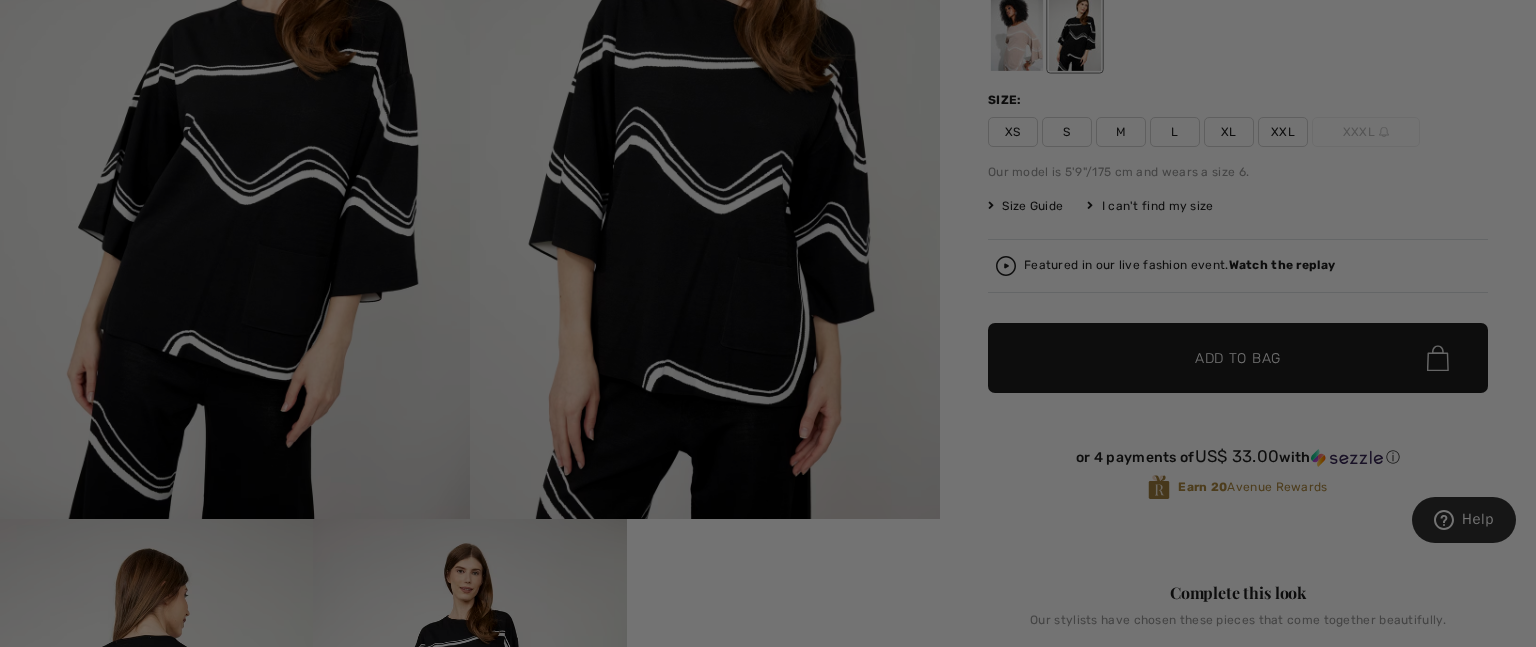scroll, scrollTop: 3184, scrollLeft: 0, axis: vertical 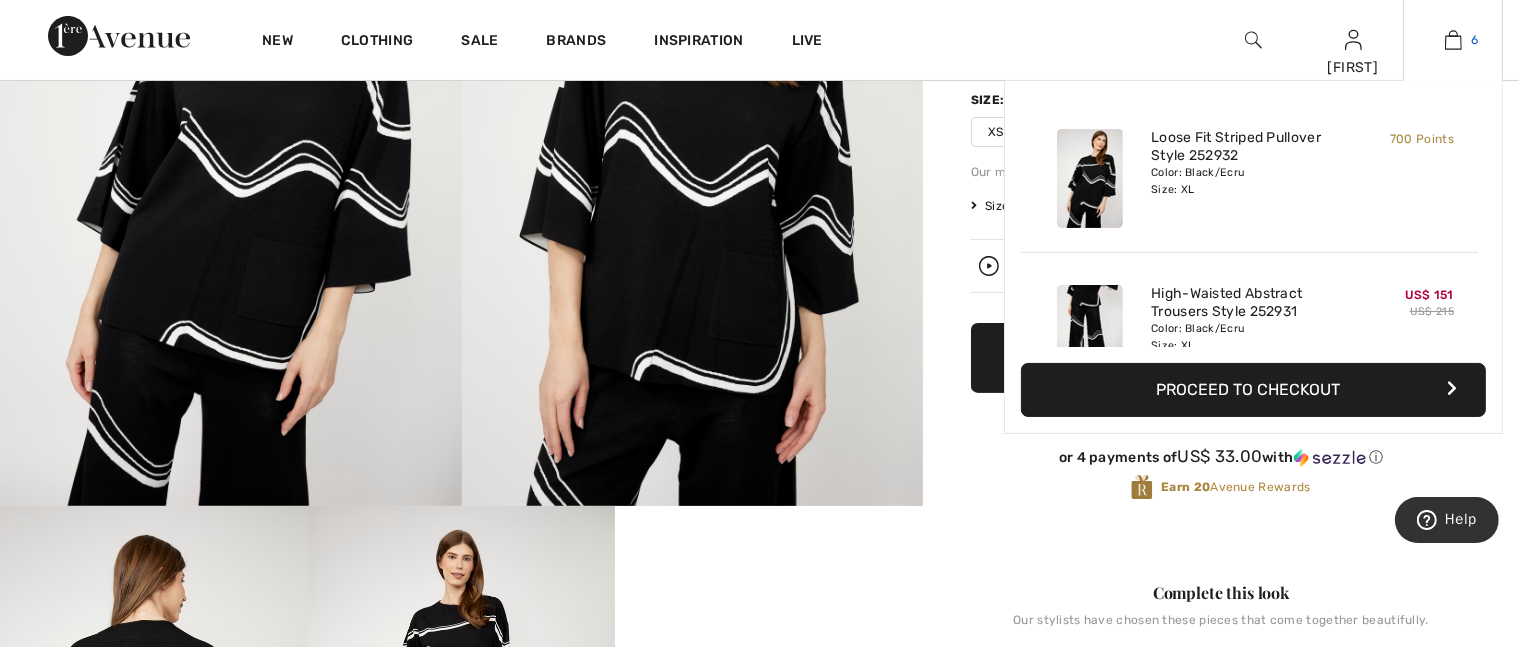 click at bounding box center [1453, 40] 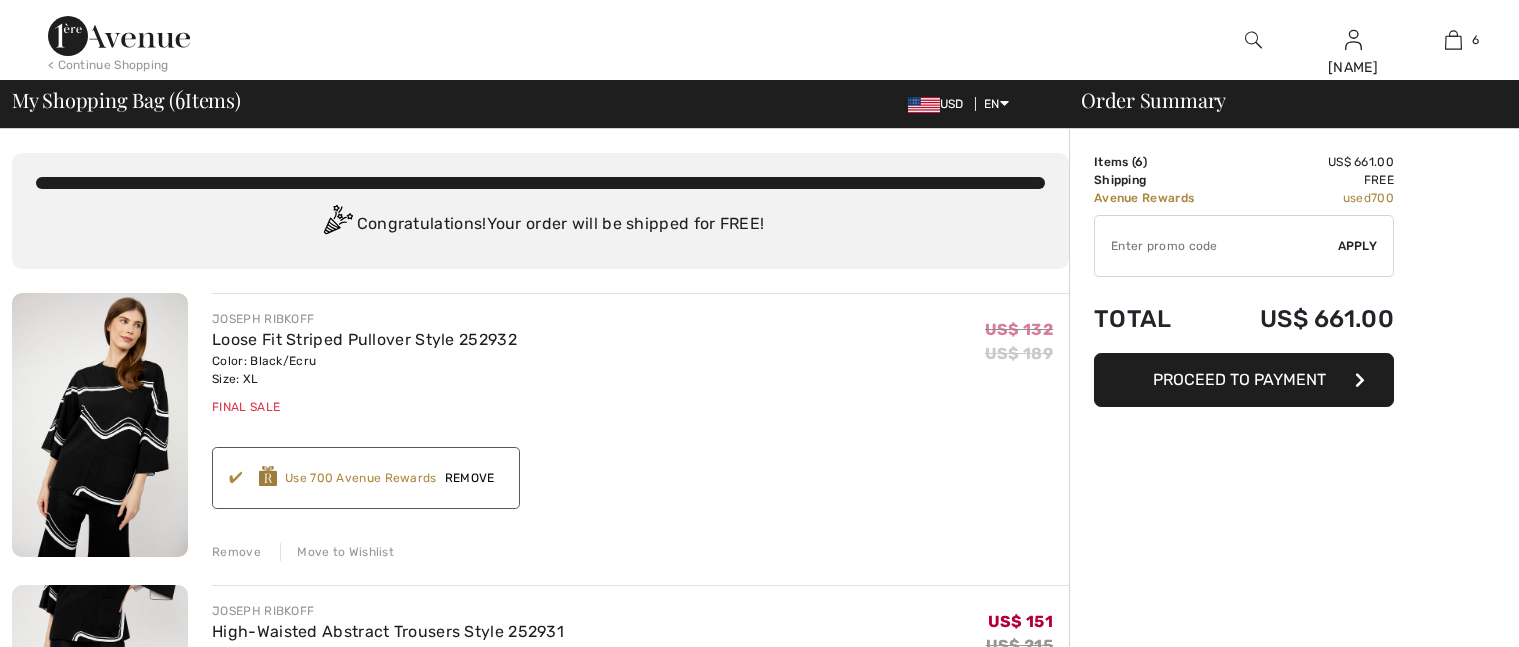 scroll, scrollTop: 0, scrollLeft: 0, axis: both 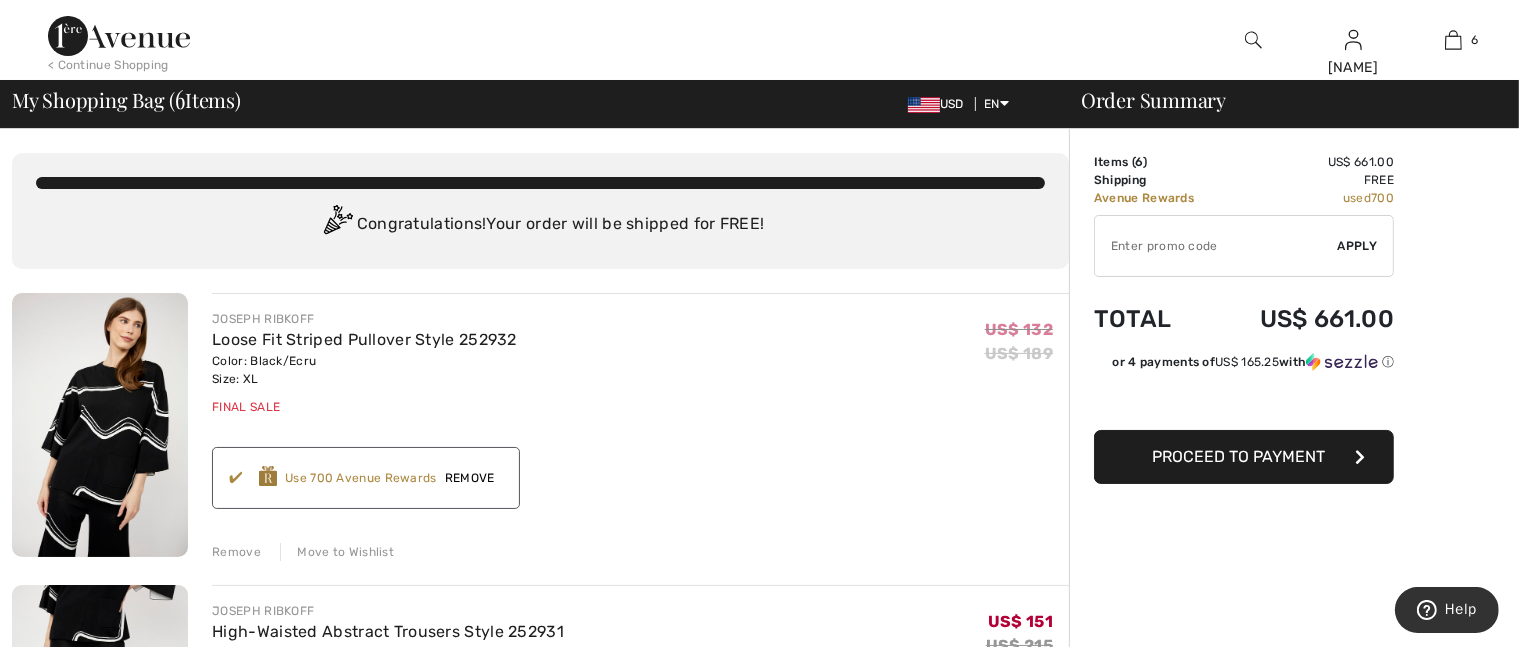 click on "Remove" at bounding box center [470, 478] 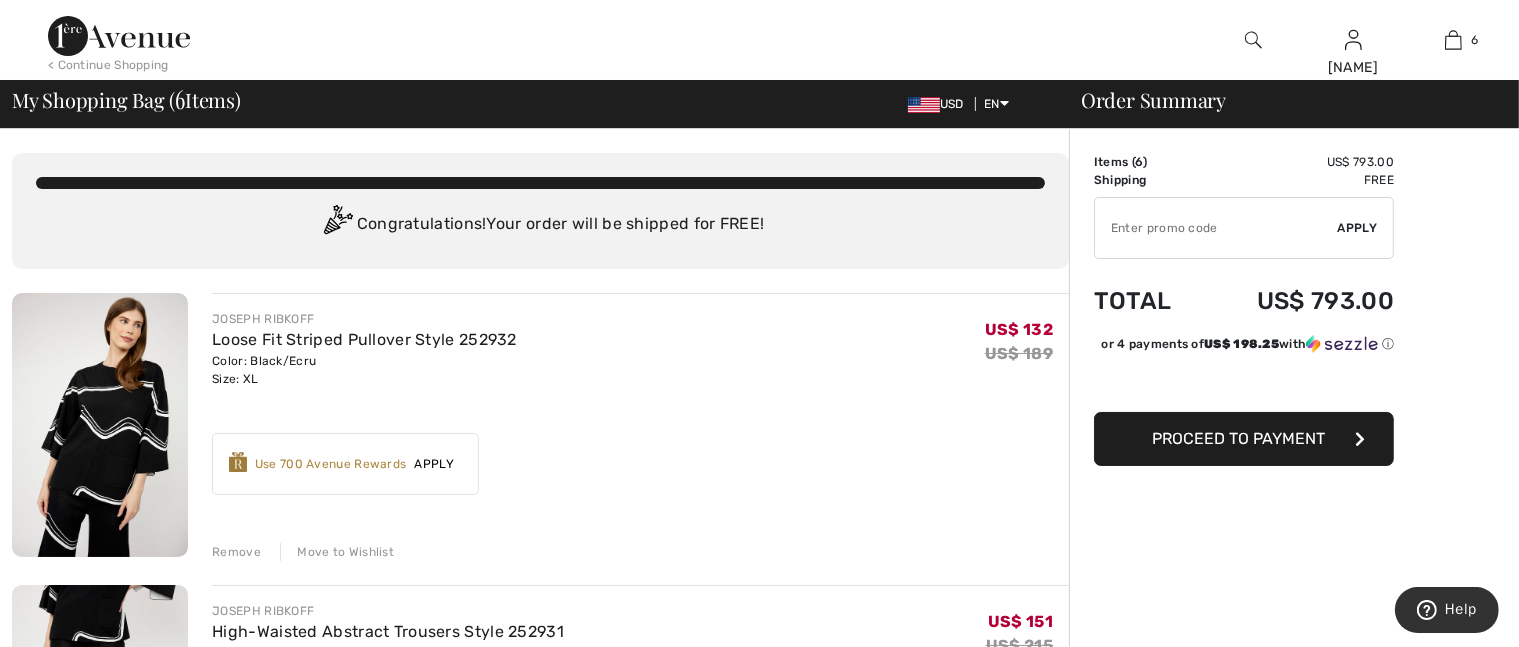 click on "Move to Wishlist" at bounding box center (337, 552) 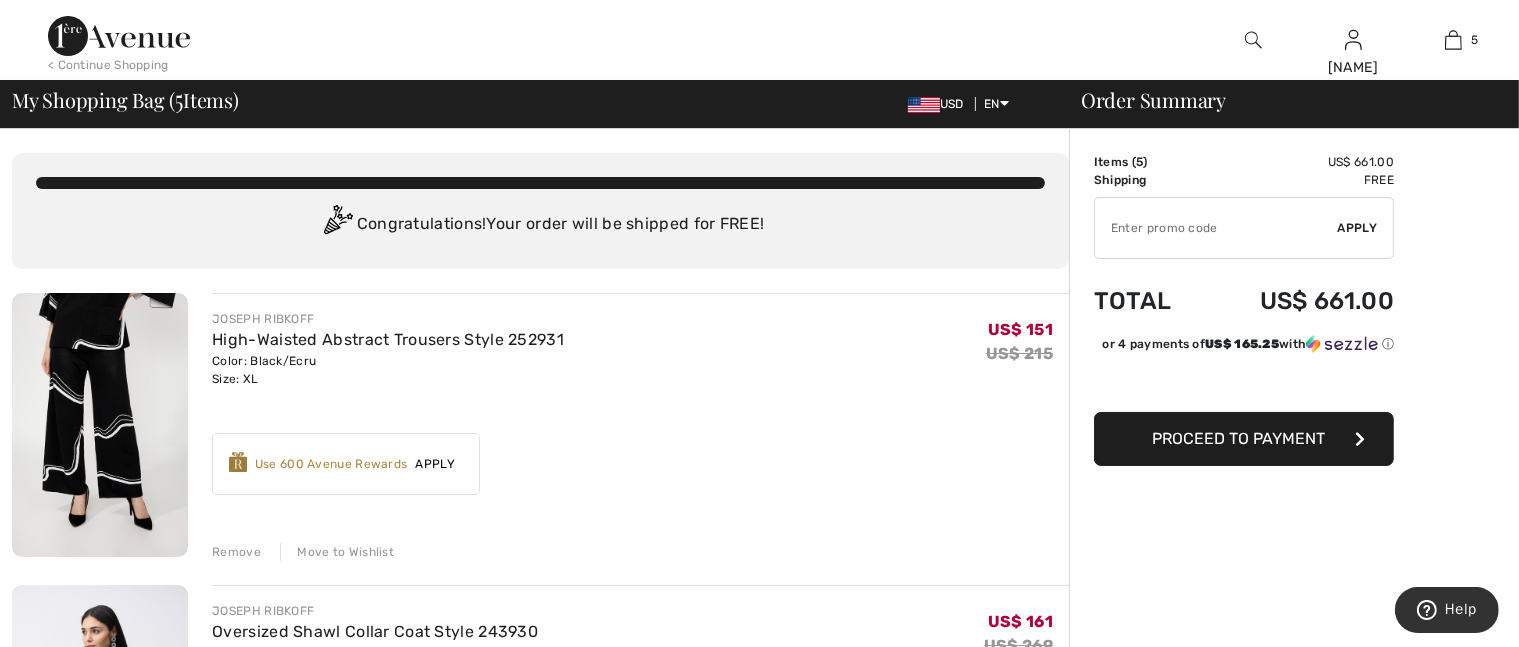 scroll, scrollTop: 100, scrollLeft: 0, axis: vertical 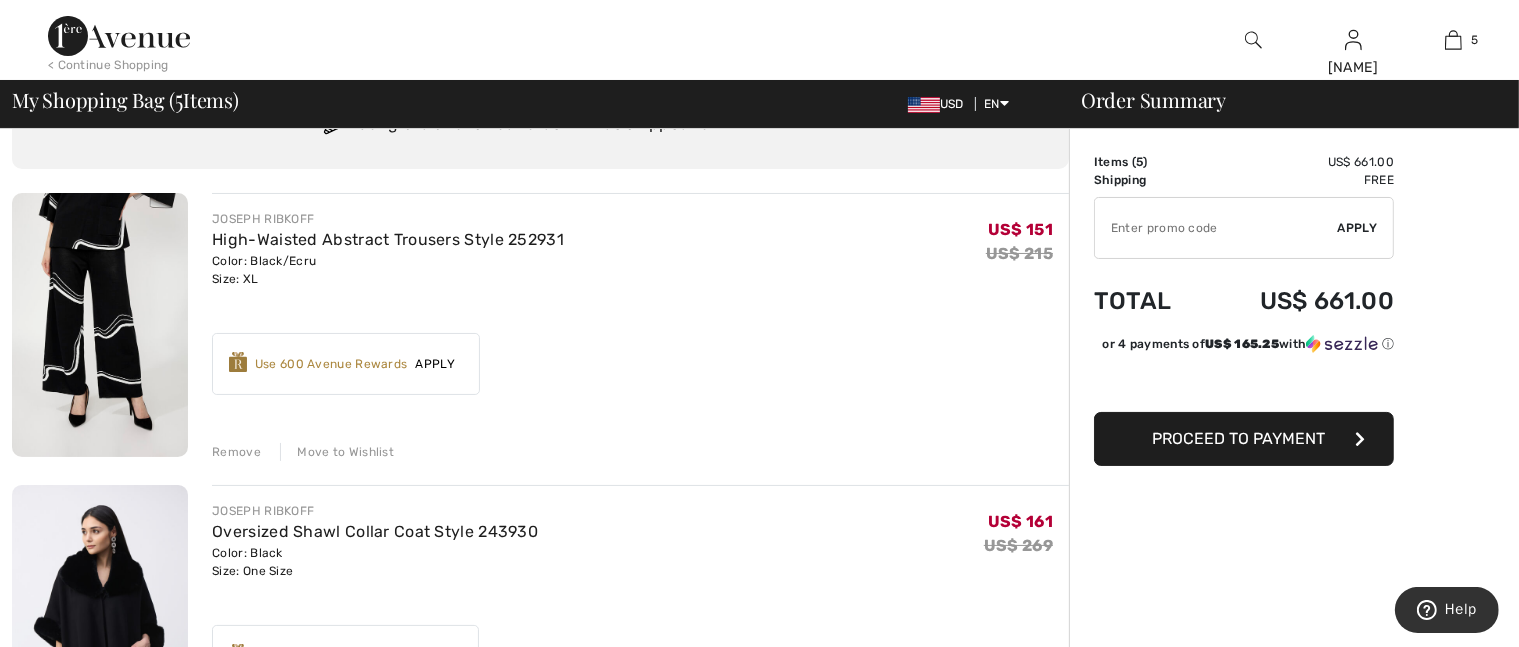 click on "Move to Wishlist" at bounding box center (337, 452) 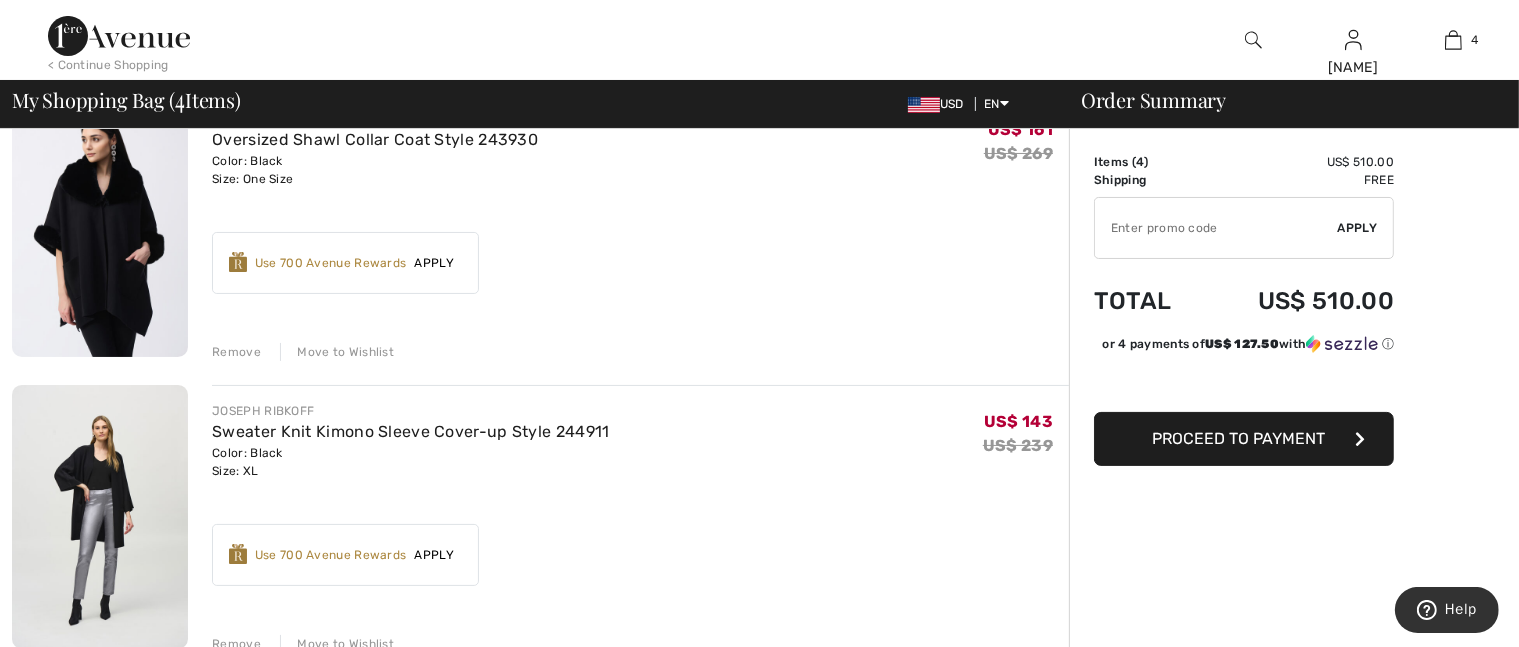 scroll, scrollTop: 100, scrollLeft: 0, axis: vertical 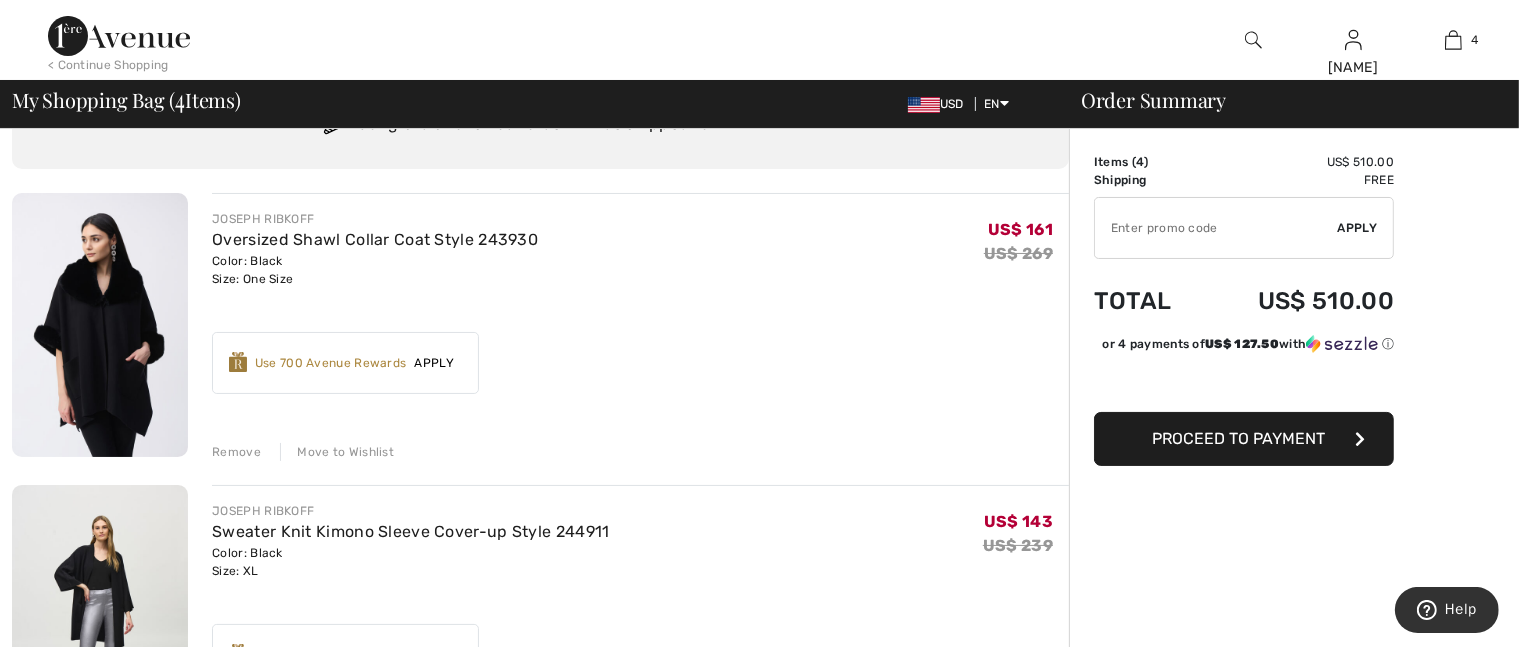 click on "Earn 25   Avenue Rewards
✔
Use 700 Avenue Rewards
Apply
Remove" at bounding box center (345, 363) 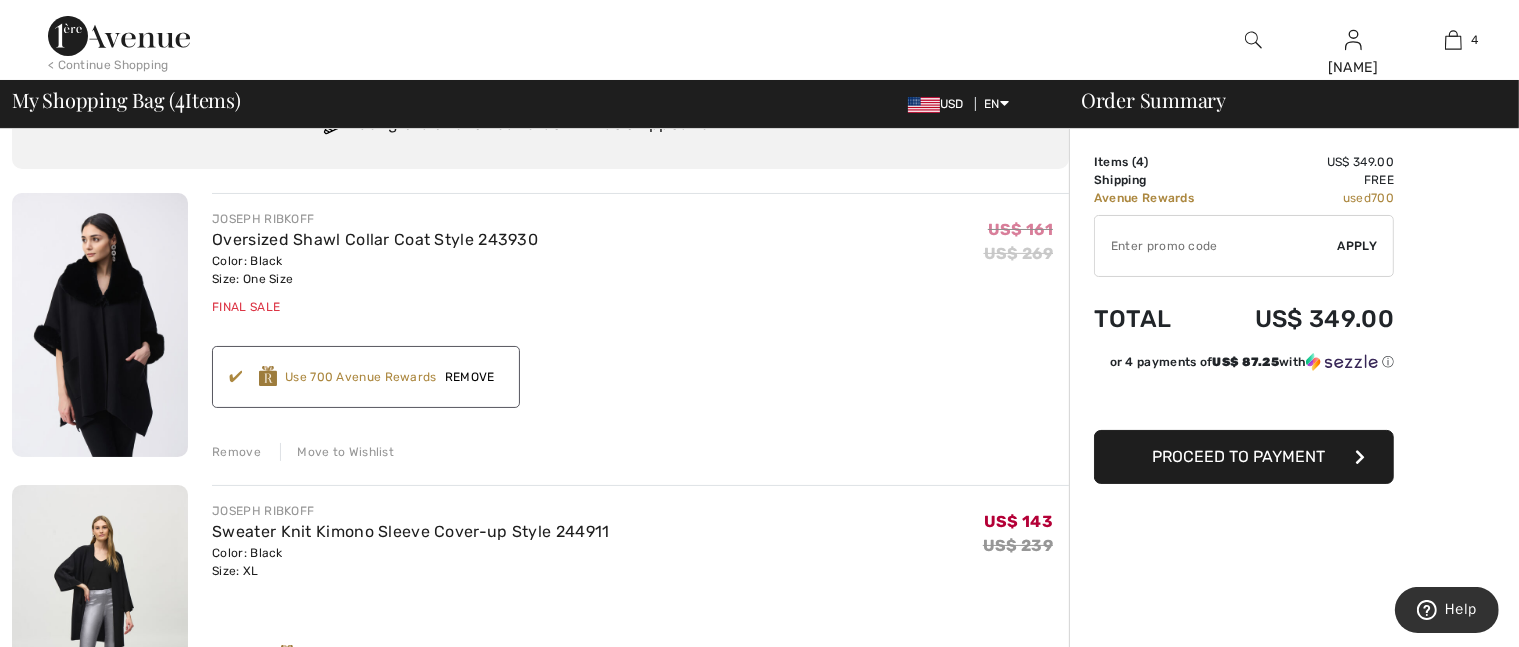 scroll, scrollTop: 0, scrollLeft: 0, axis: both 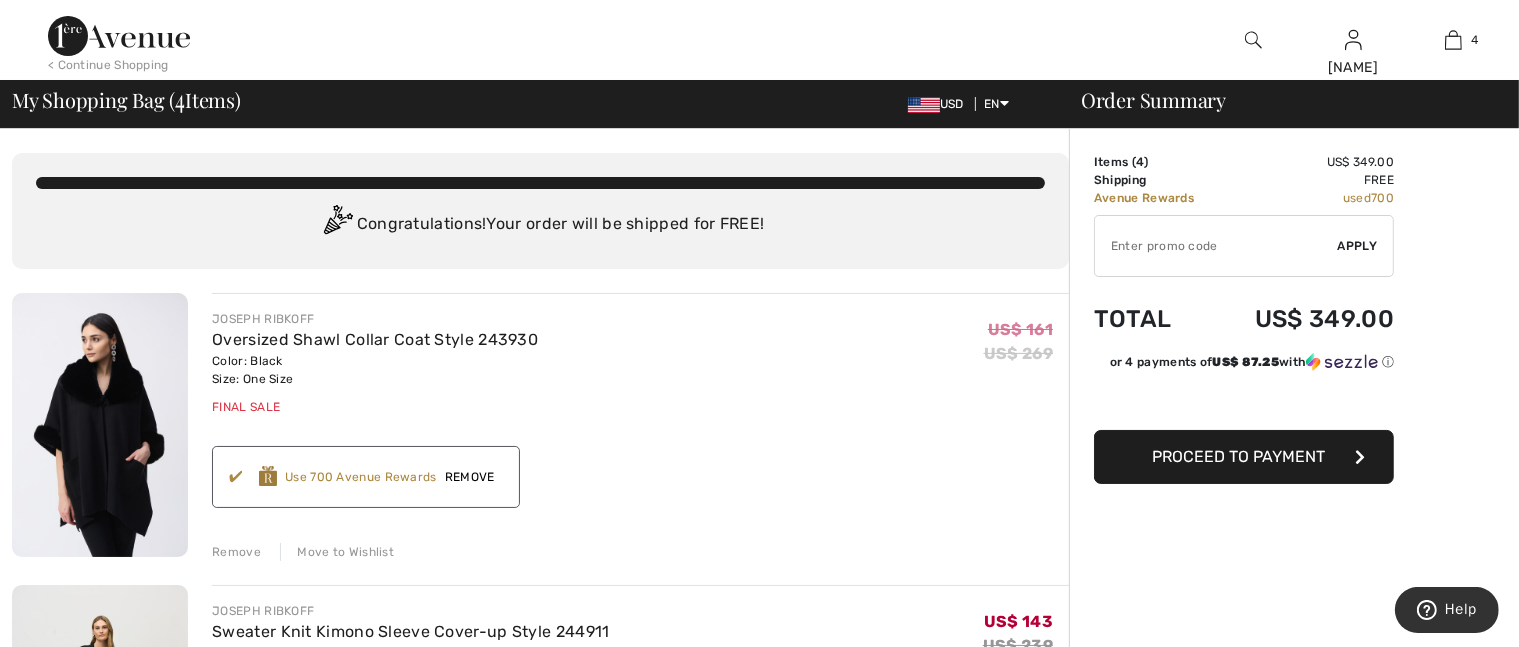 click on "Proceed to Payment" at bounding box center [1239, 456] 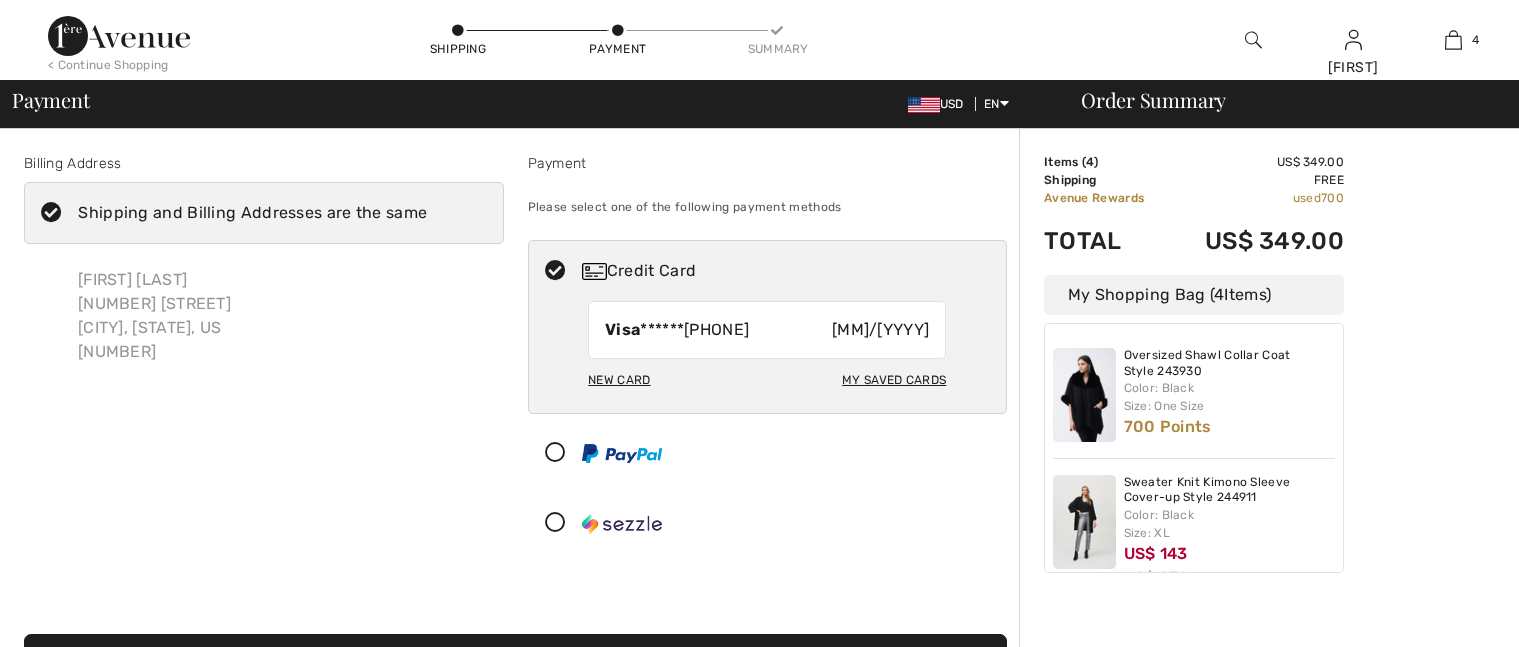 scroll, scrollTop: 0, scrollLeft: 0, axis: both 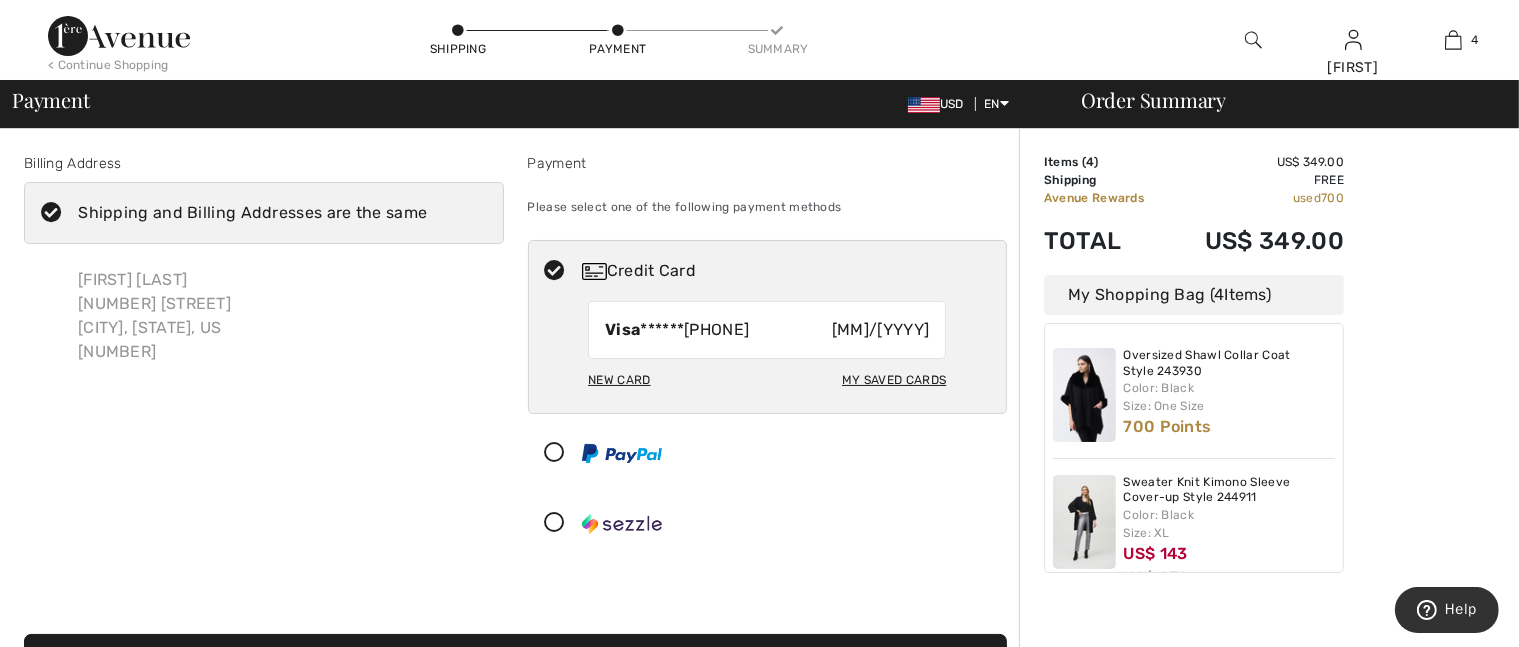 click on "New Card" at bounding box center [619, 380] 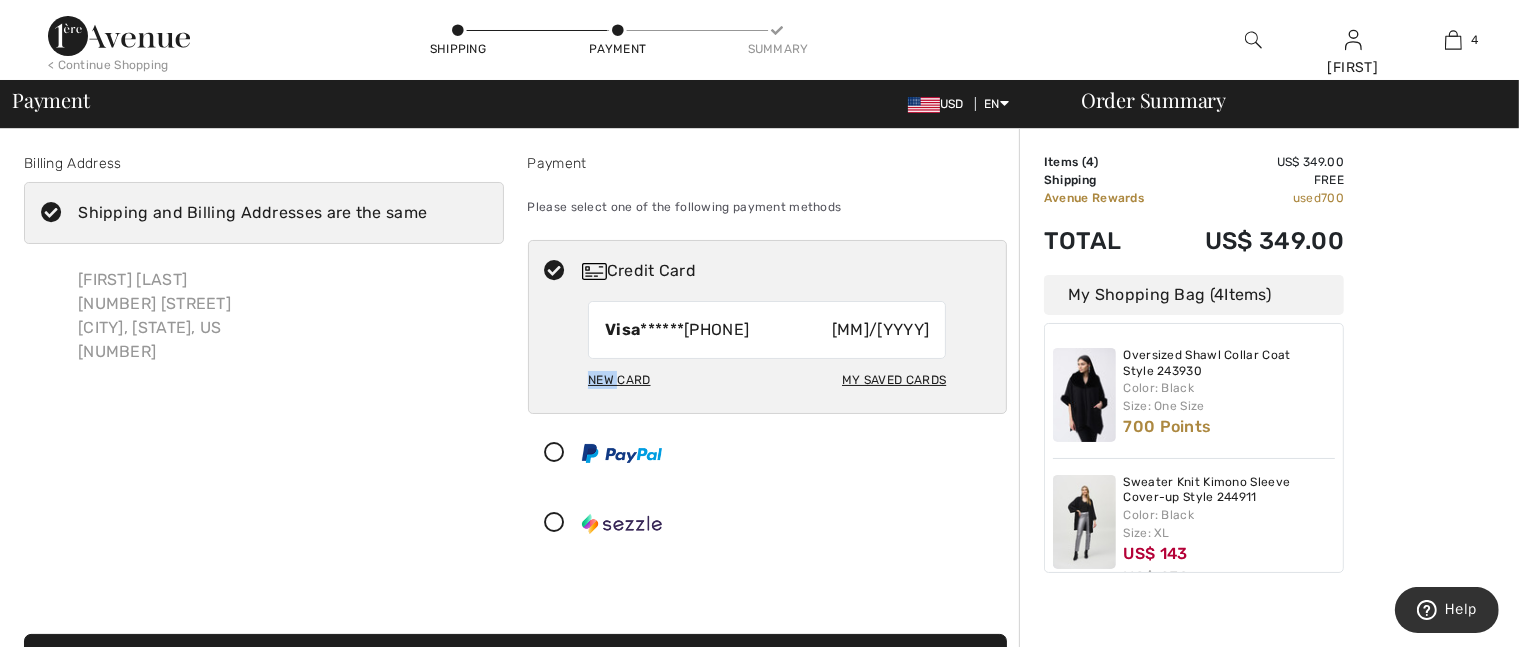 click on "New Card" at bounding box center [619, 380] 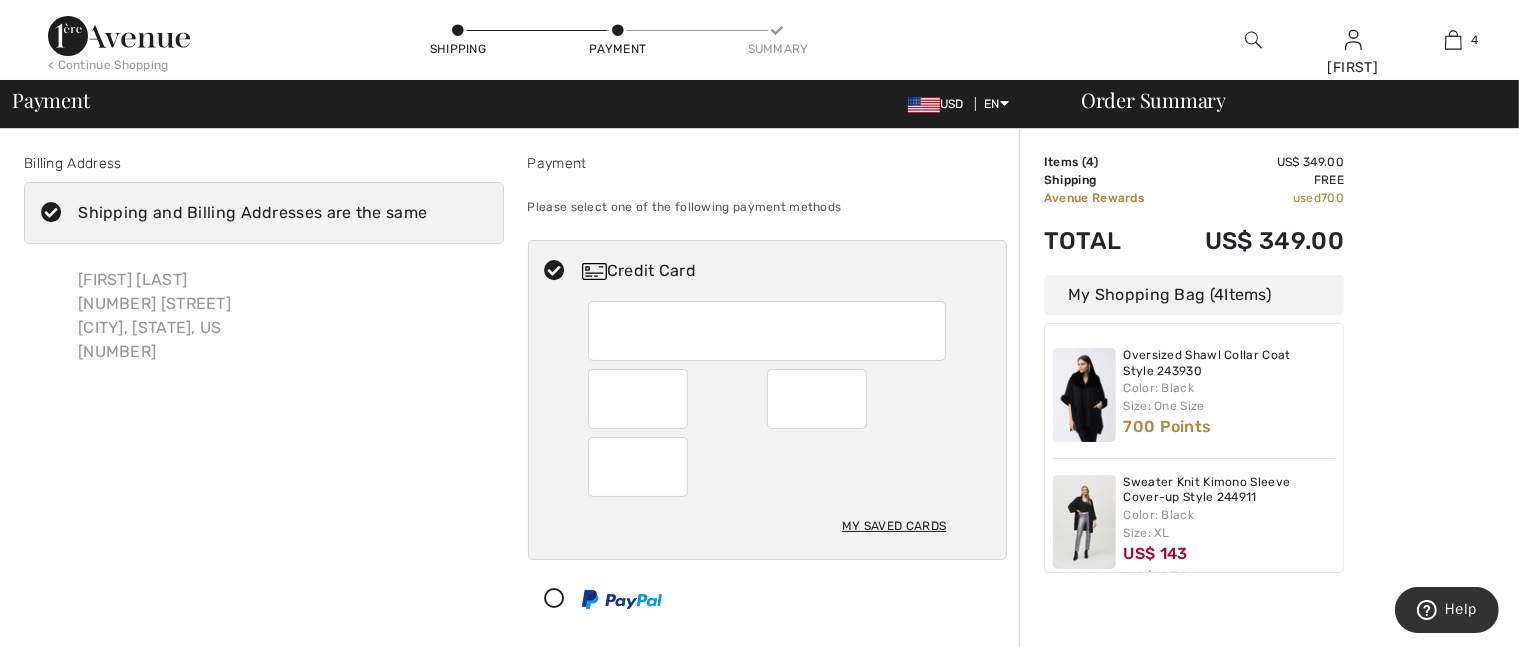 click on "Shipping
Payment
Summary" at bounding box center [618, 40] 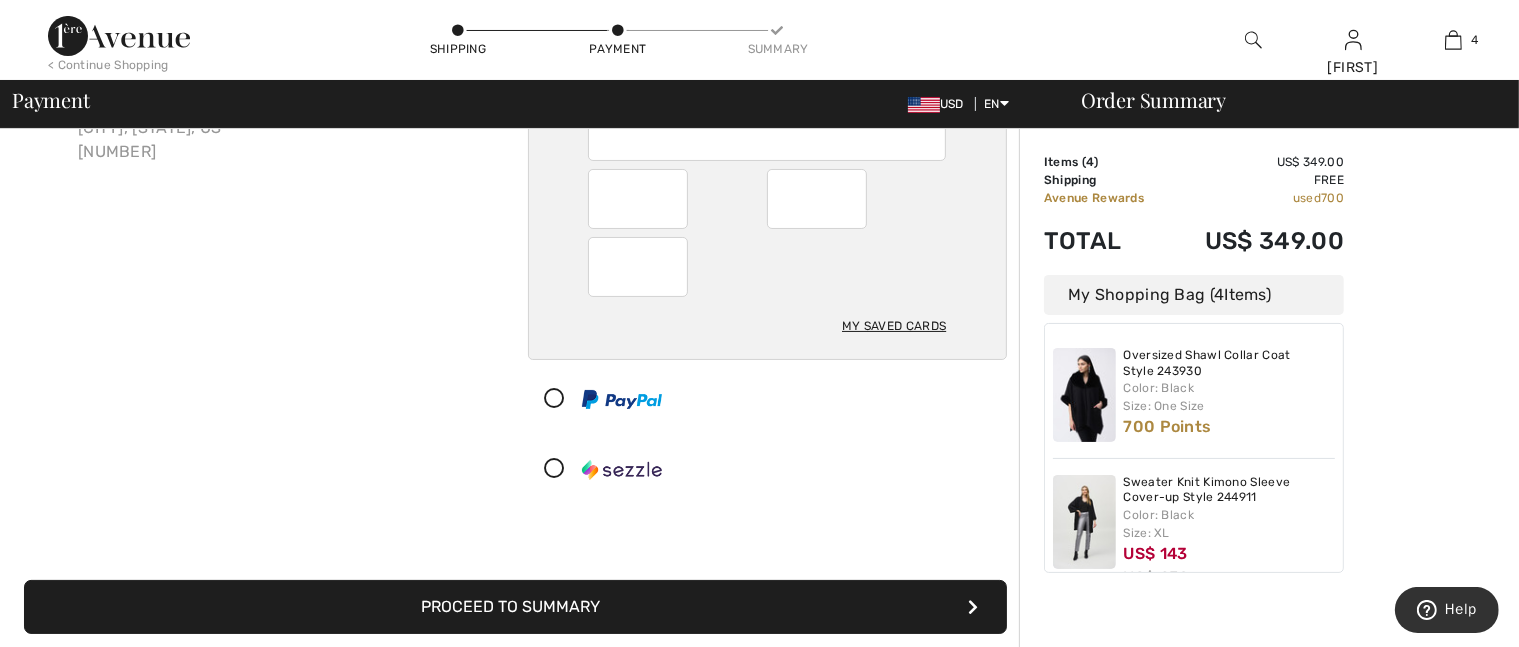 scroll, scrollTop: 300, scrollLeft: 0, axis: vertical 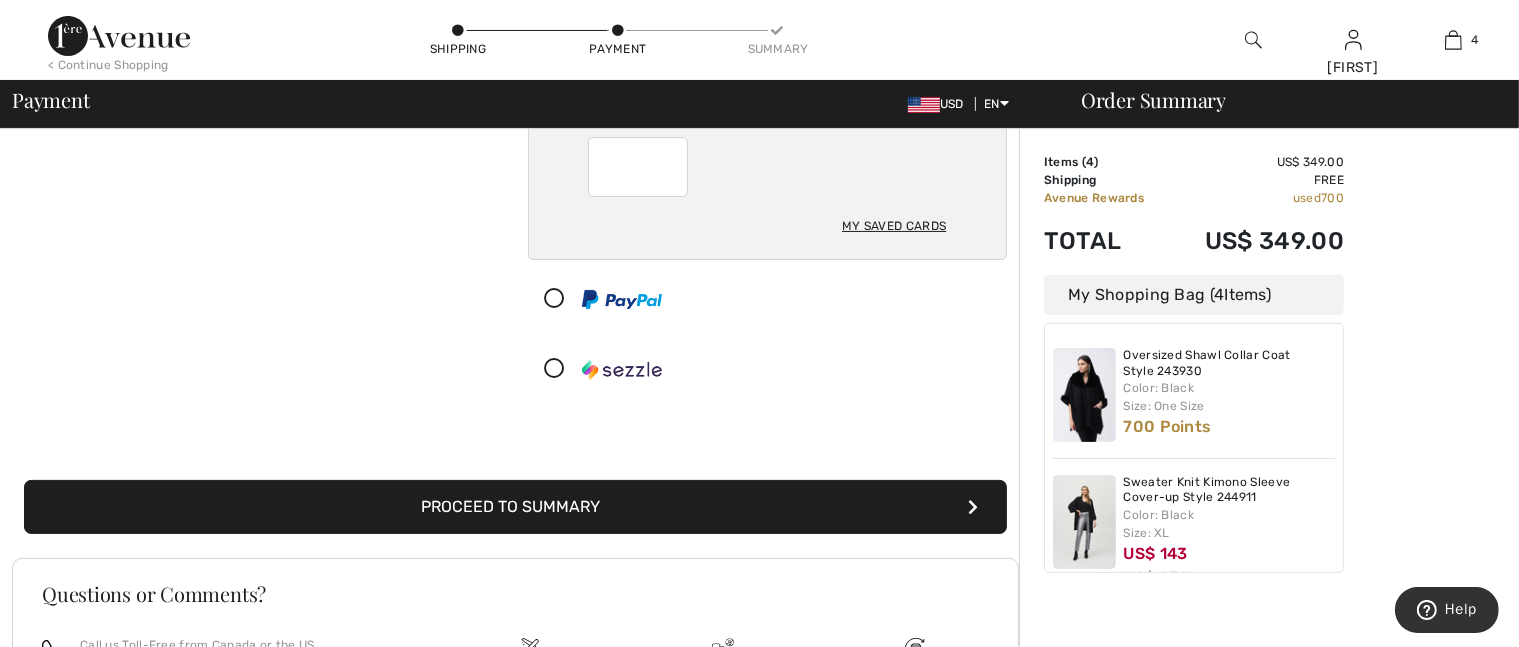 click on "Proceed to Summary" at bounding box center (515, 507) 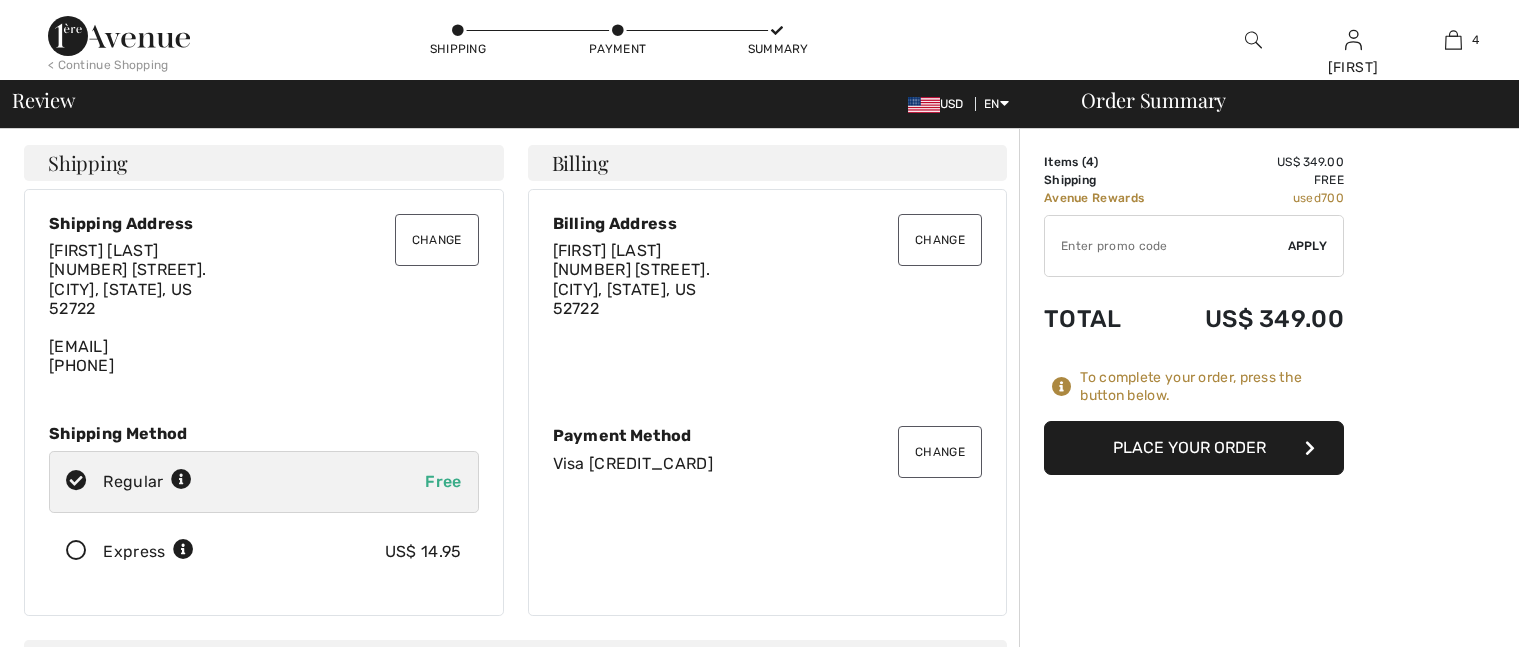 scroll, scrollTop: 0, scrollLeft: 0, axis: both 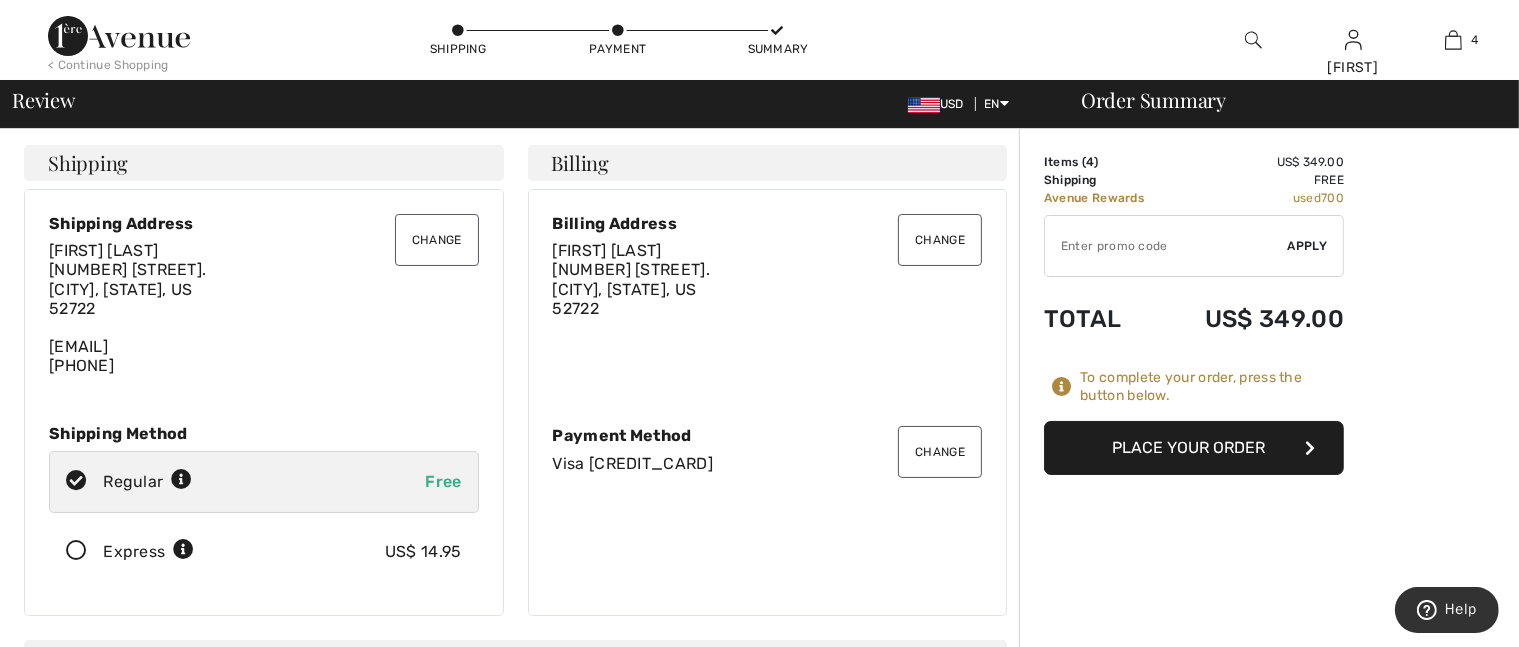 click on "Place Your Order" at bounding box center [1194, 448] 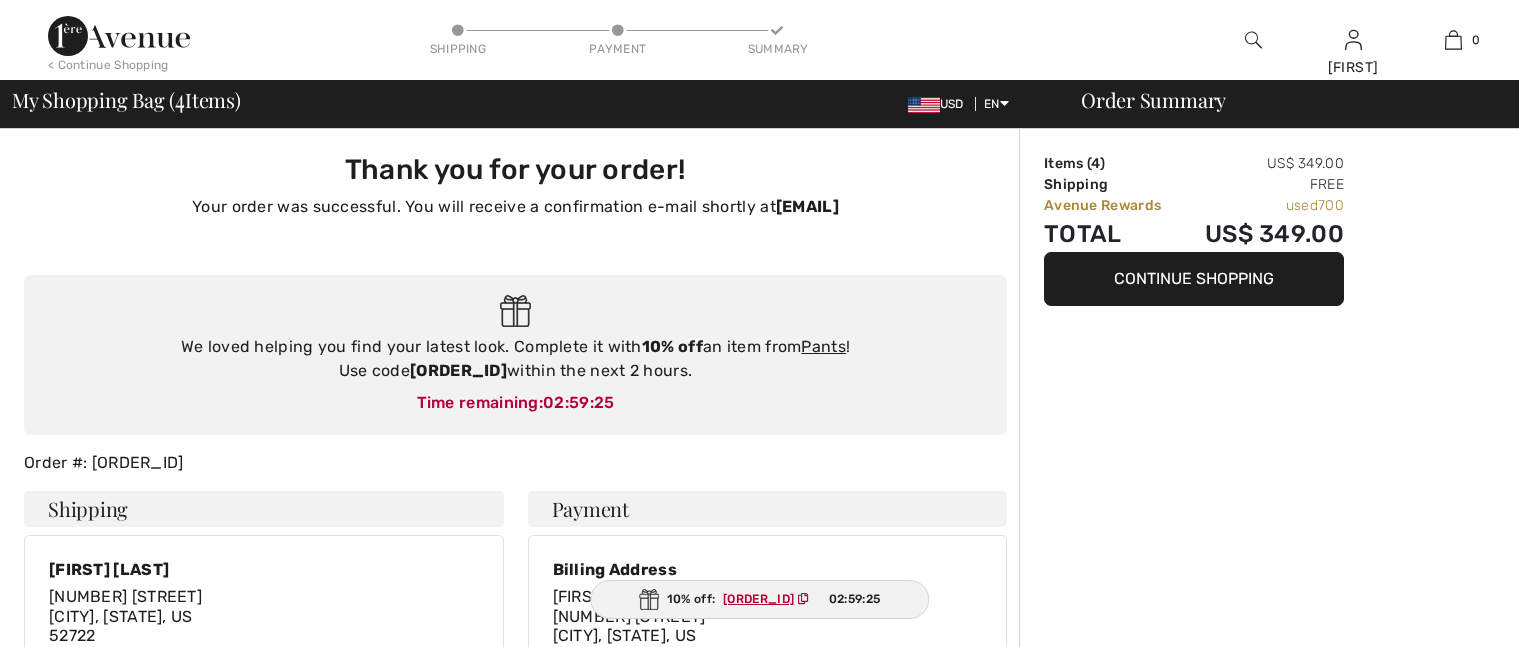 scroll, scrollTop: 0, scrollLeft: 0, axis: both 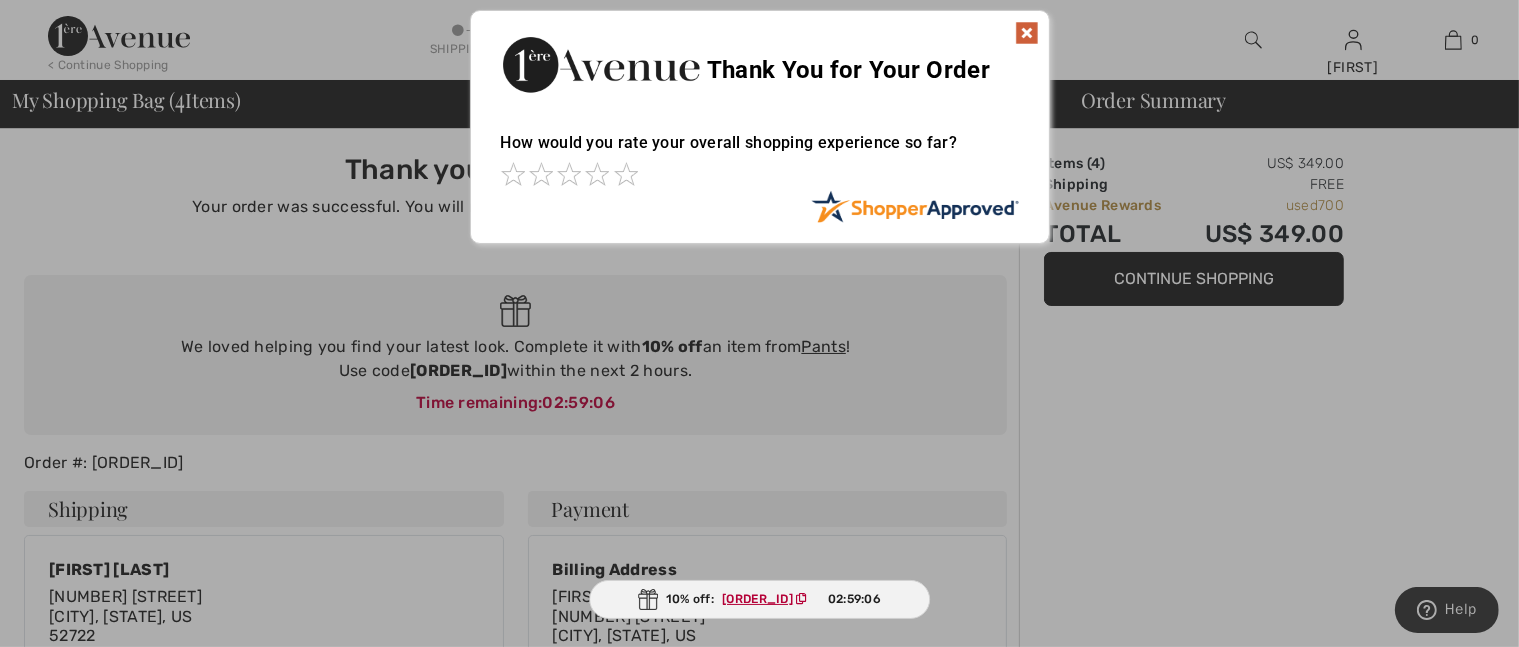 click at bounding box center (1027, 33) 